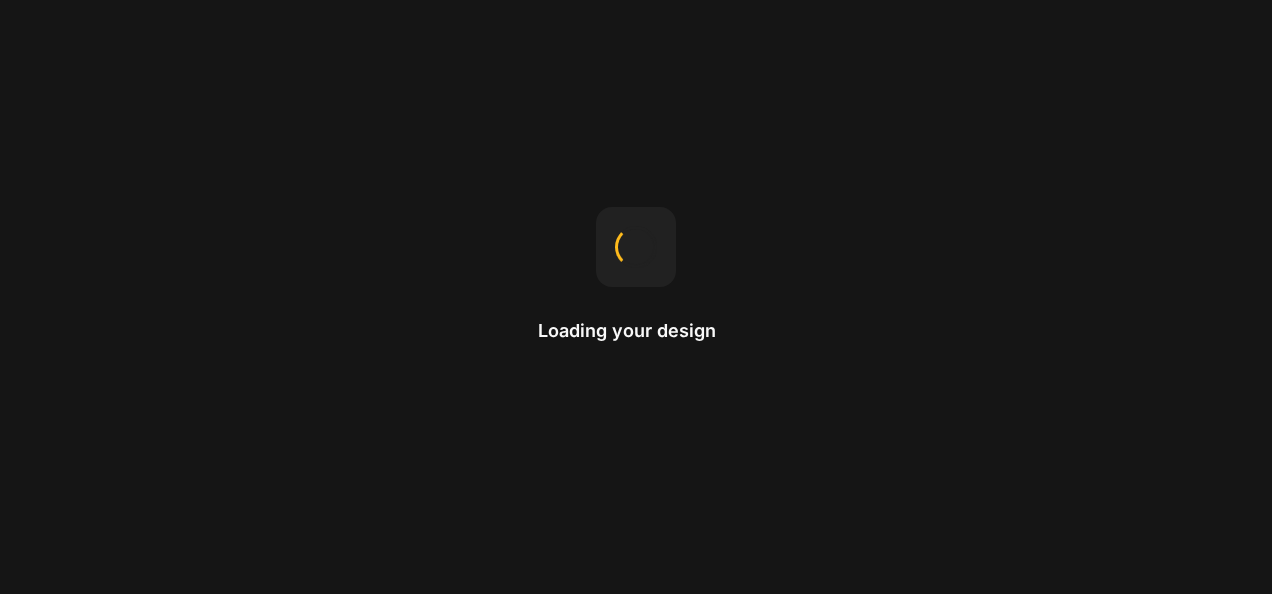 scroll, scrollTop: 0, scrollLeft: 0, axis: both 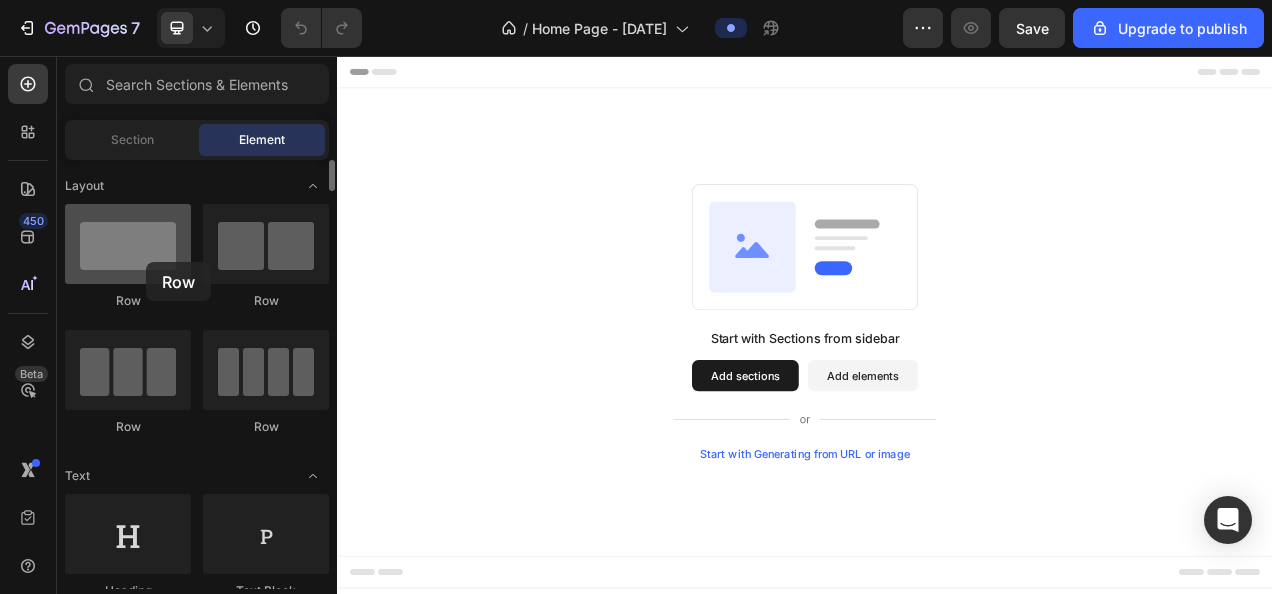 click at bounding box center (128, 244) 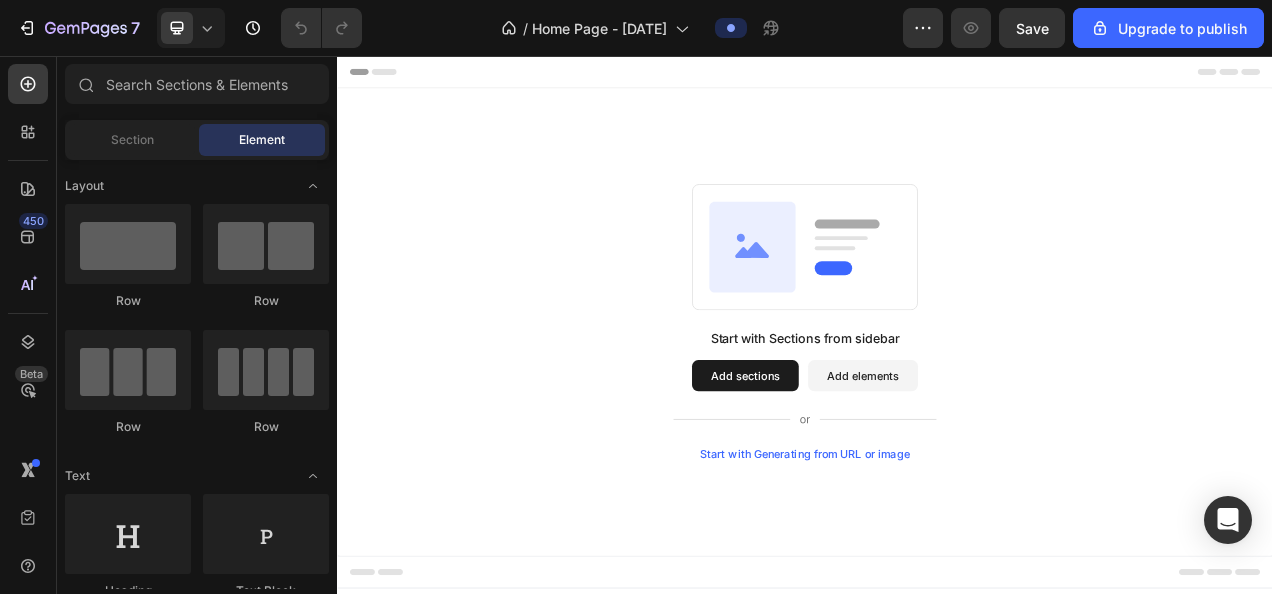 click on "Start with Generating from URL or image" at bounding box center (937, 566) 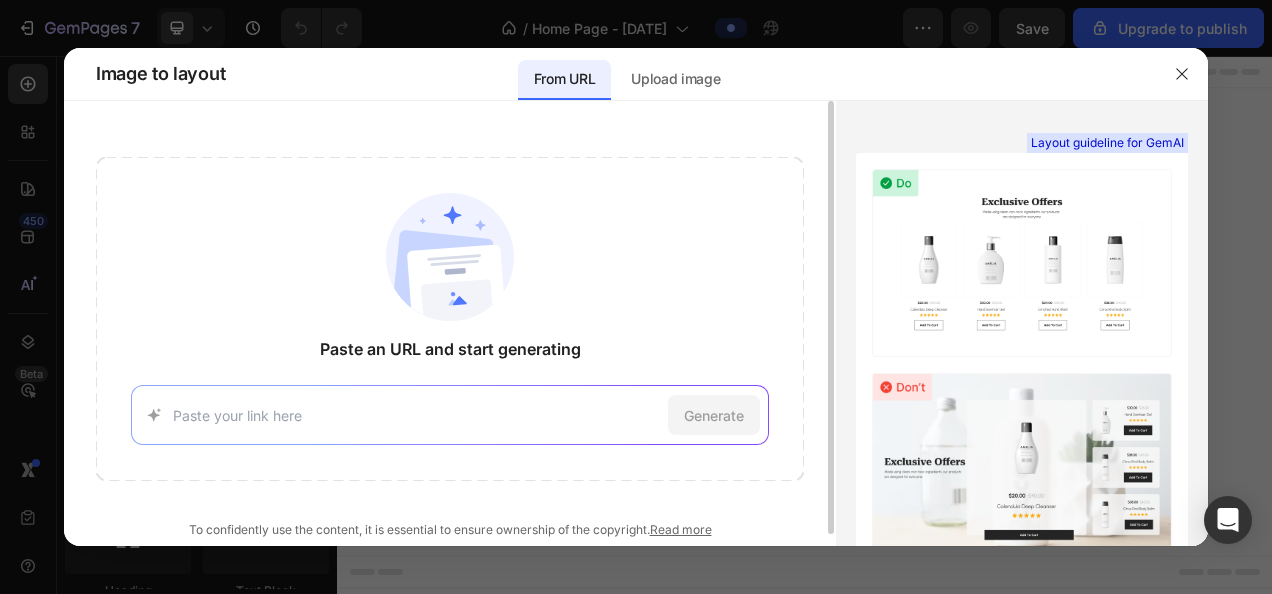 click at bounding box center [416, 415] 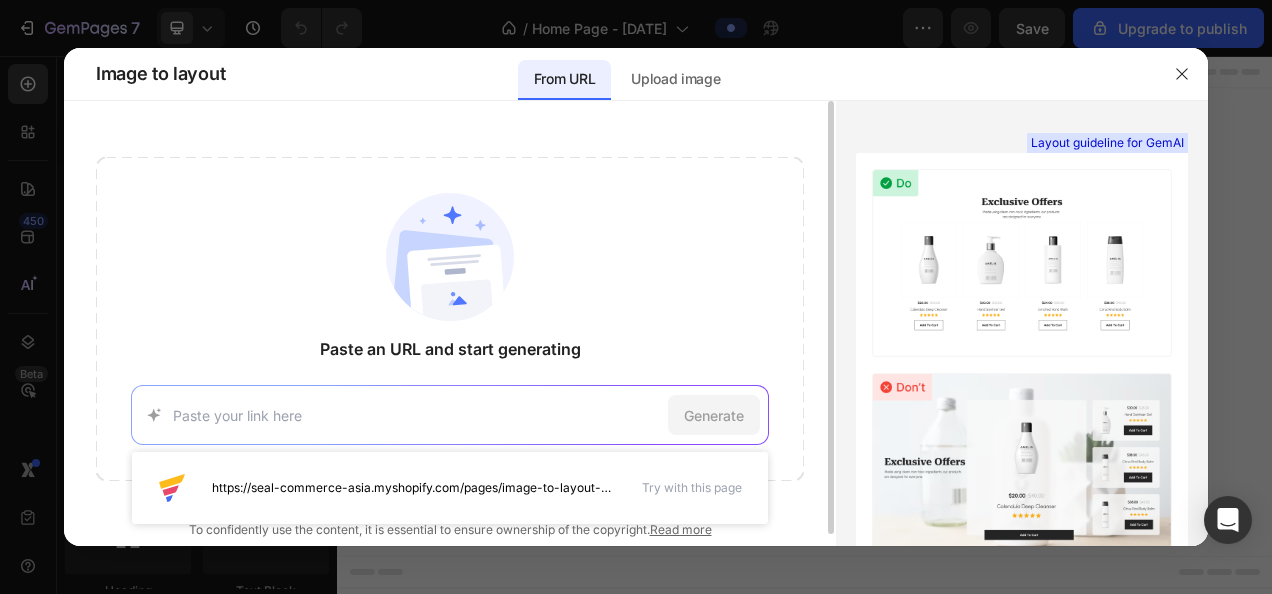 click at bounding box center (416, 415) 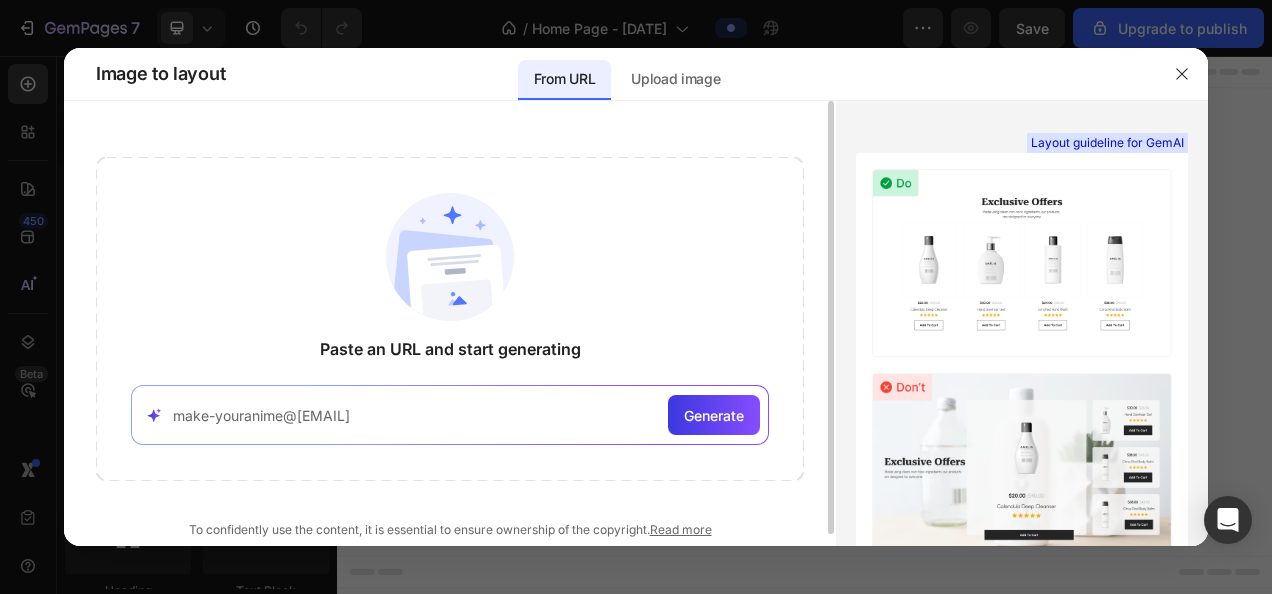 type on "make-youranime@[EMAIL]" 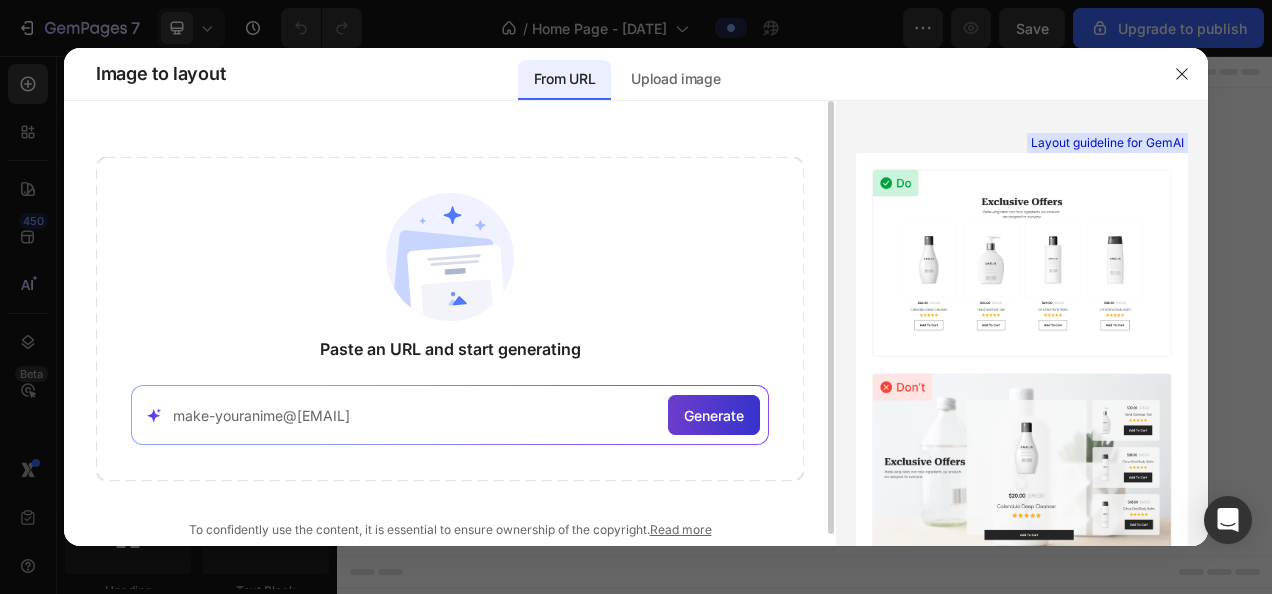 click on "Generate" 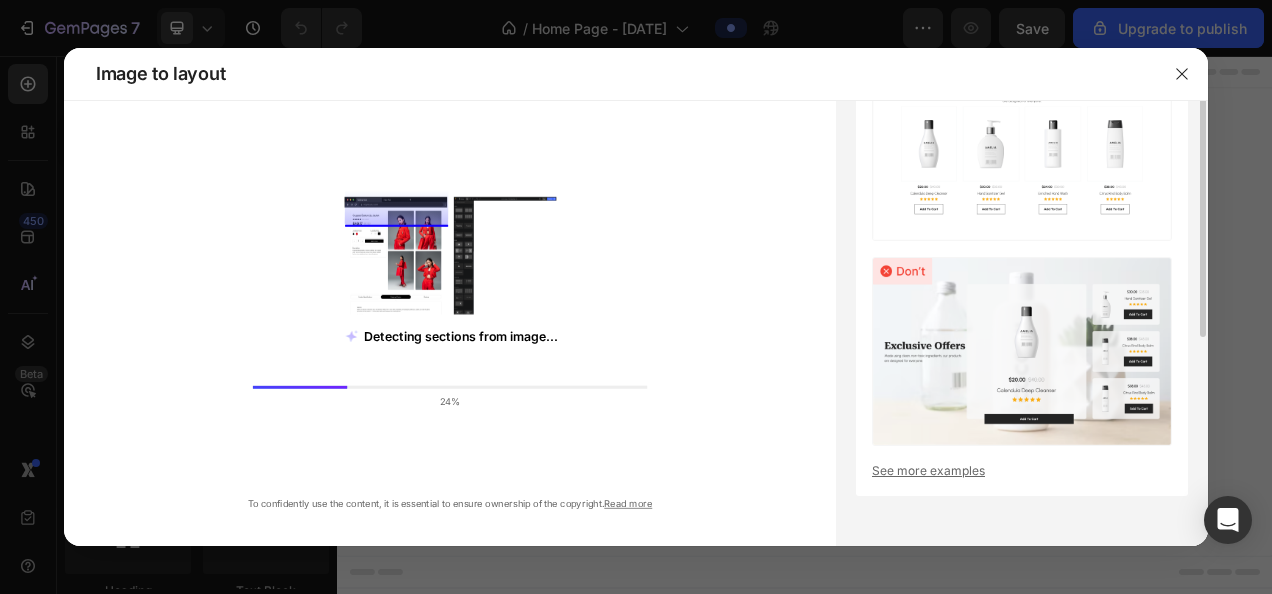 scroll, scrollTop: 0, scrollLeft: 0, axis: both 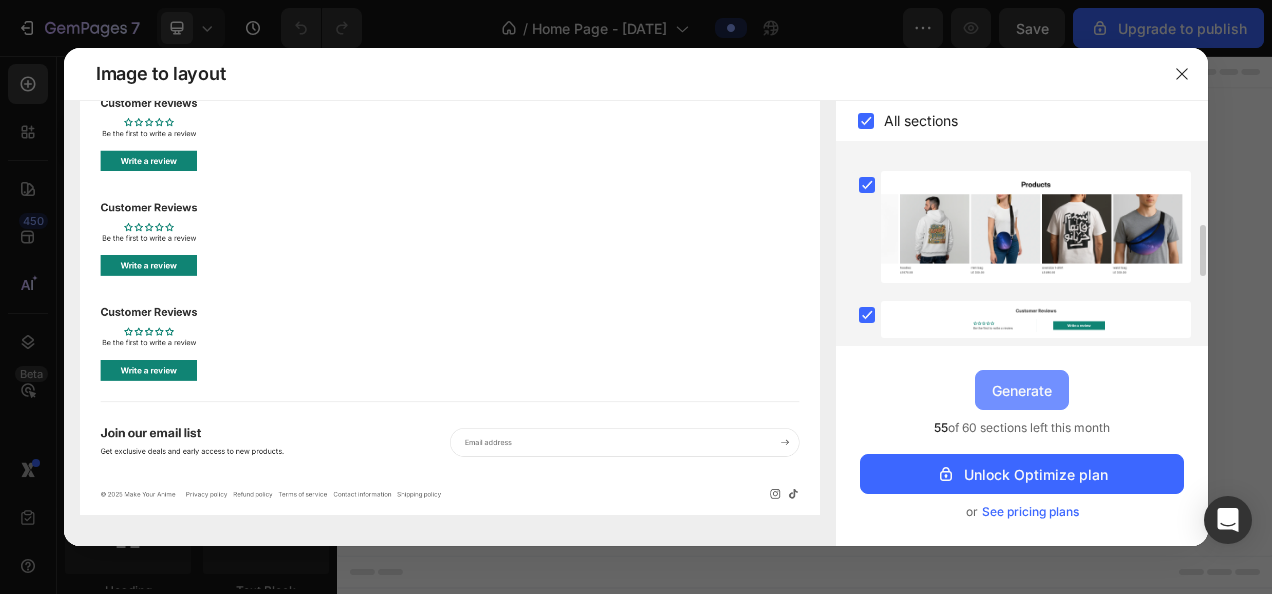 click on "Generate" at bounding box center [1022, 390] 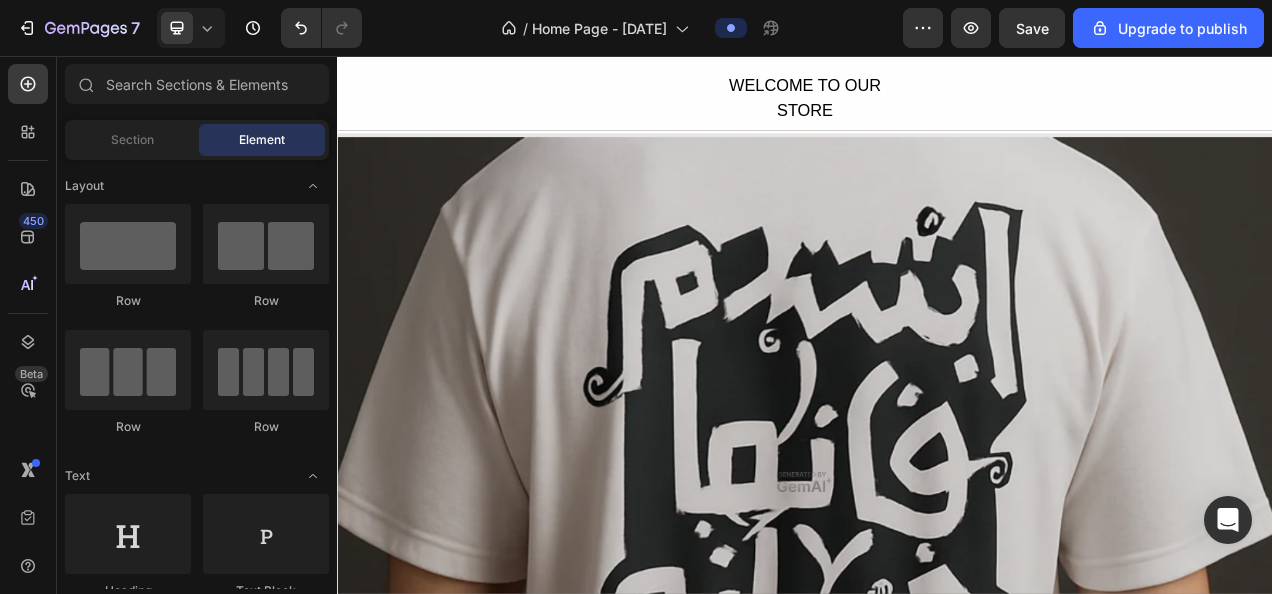 scroll, scrollTop: 0, scrollLeft: 0, axis: both 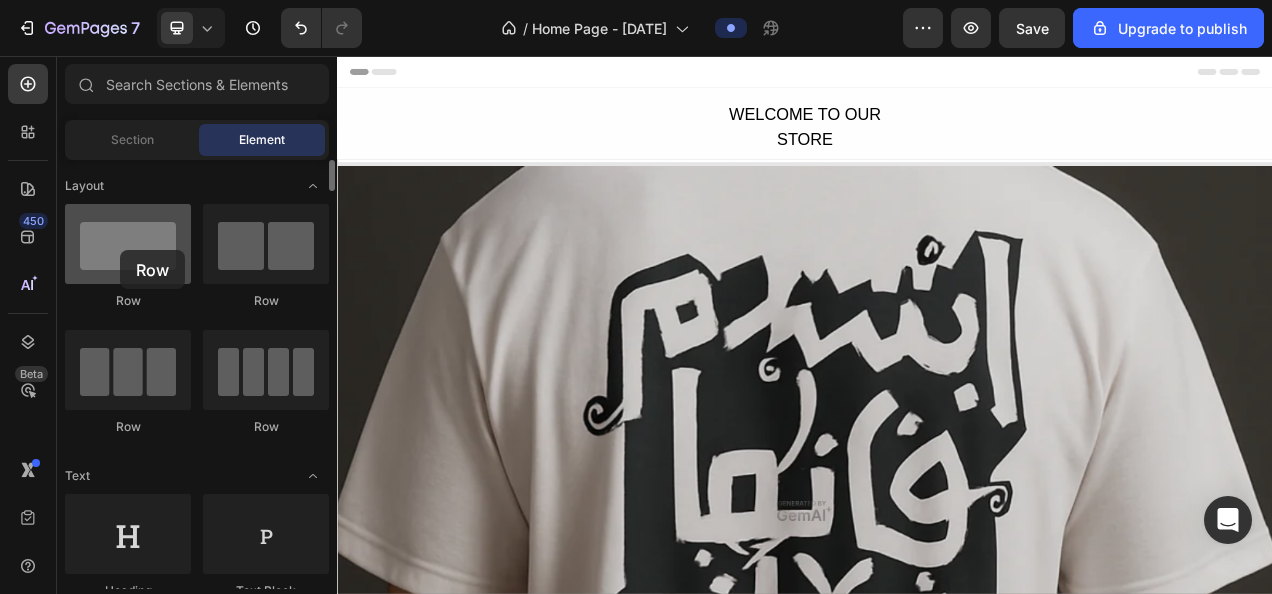 click at bounding box center [128, 244] 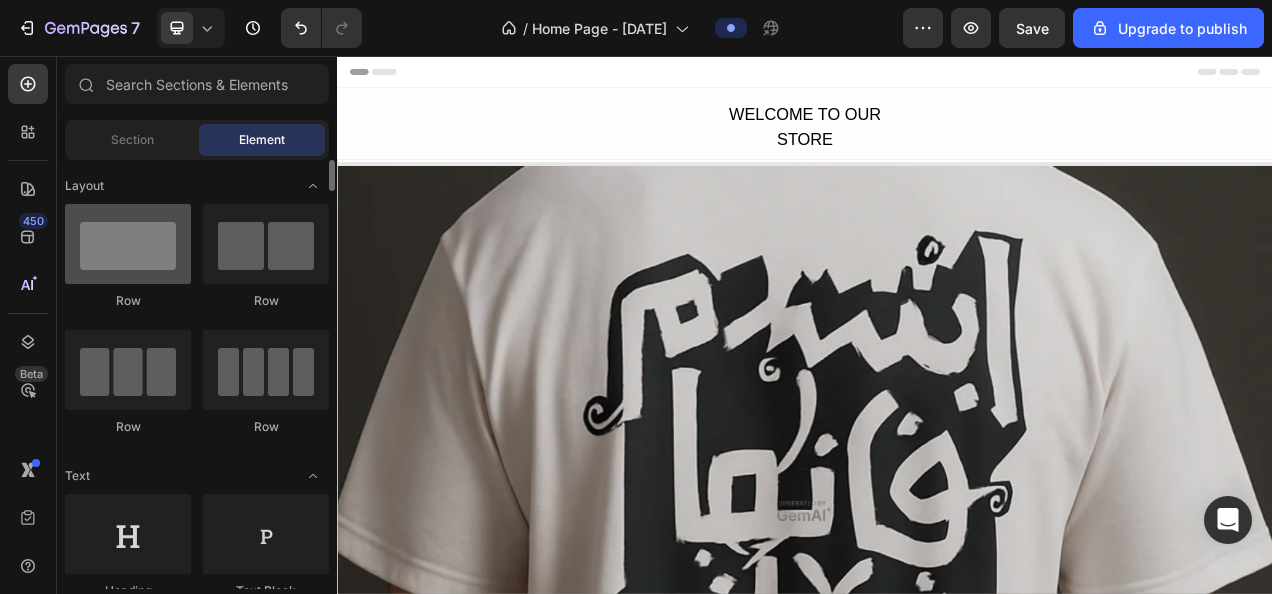 click at bounding box center [128, 244] 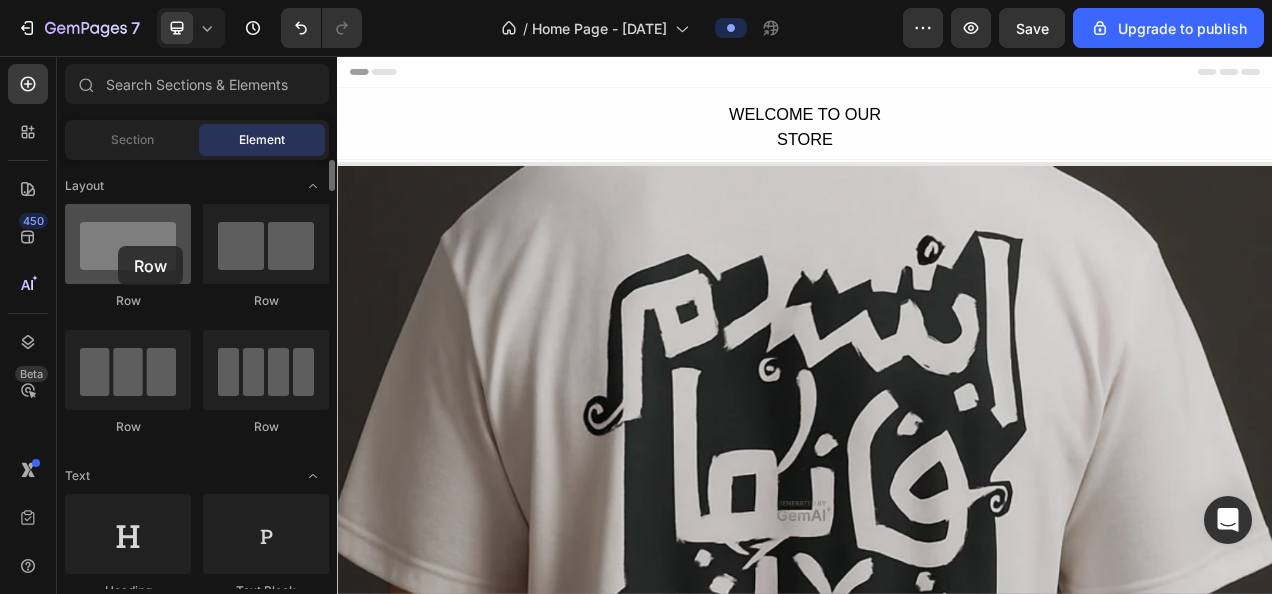 click at bounding box center [128, 244] 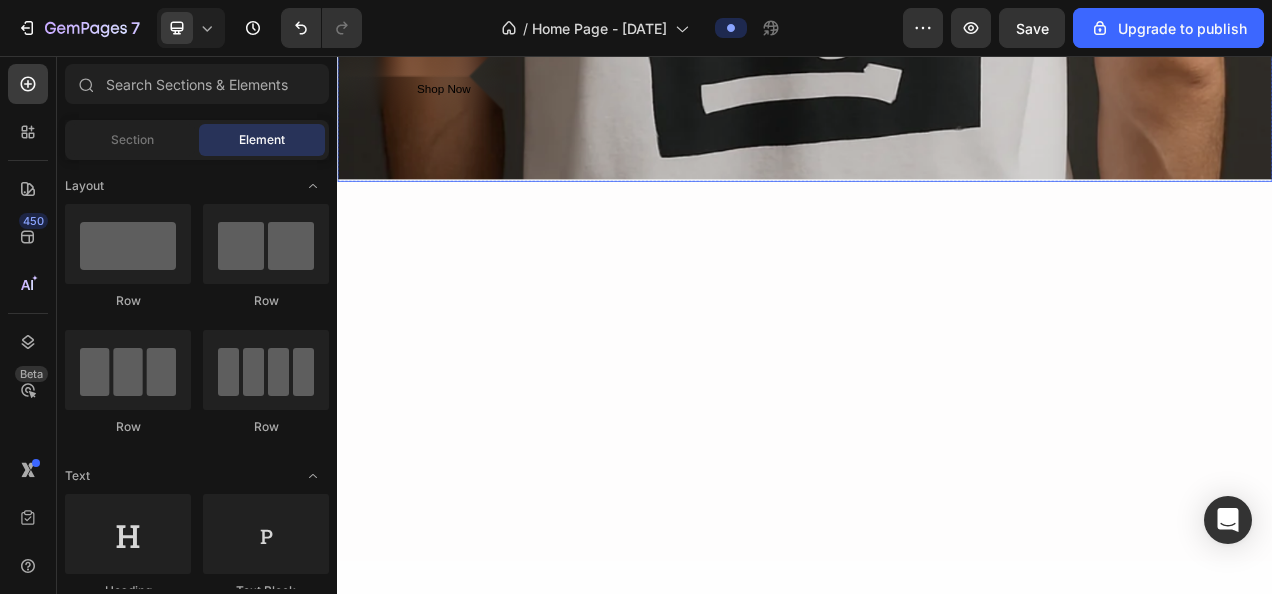 scroll, scrollTop: 0, scrollLeft: 0, axis: both 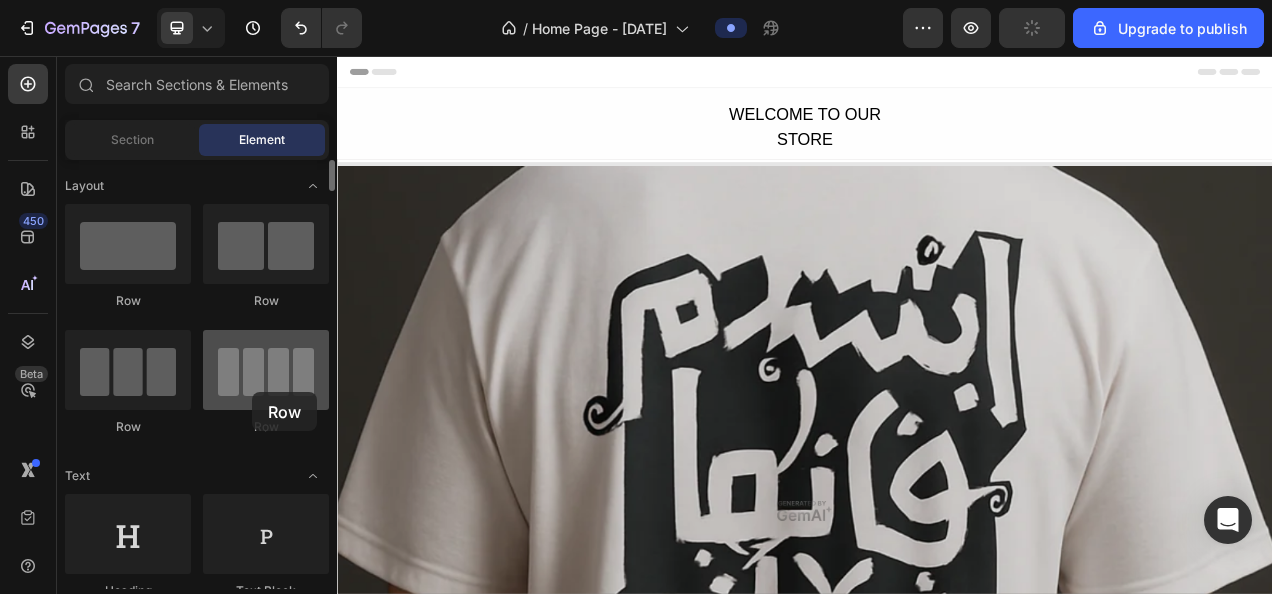 click at bounding box center [266, 370] 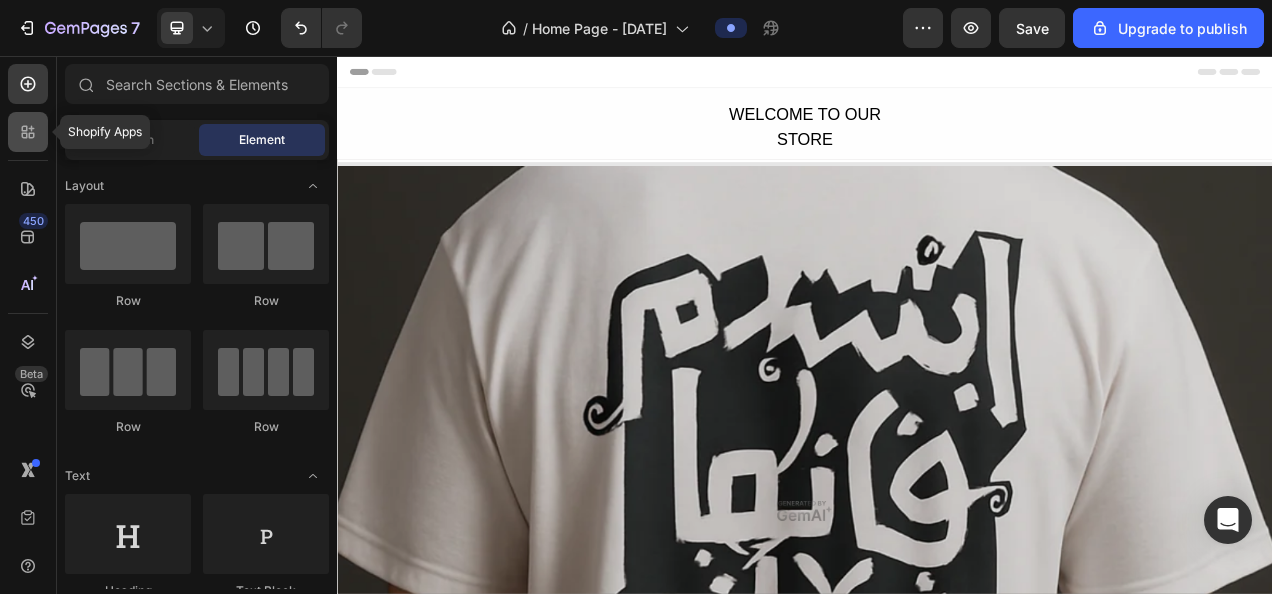 click 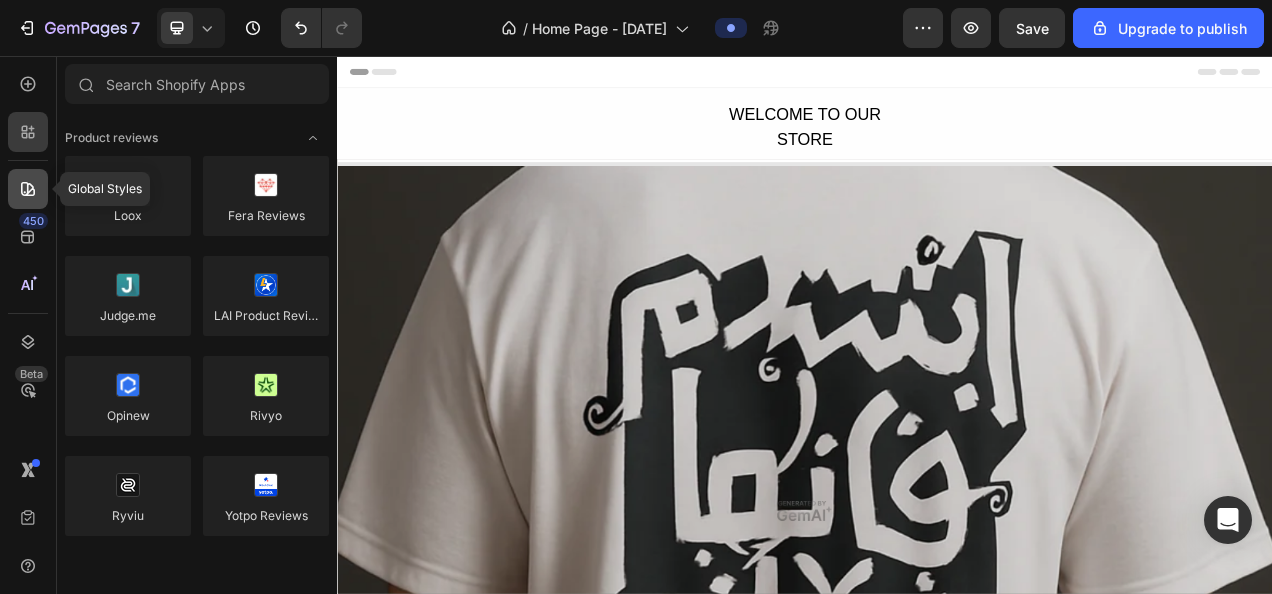 click 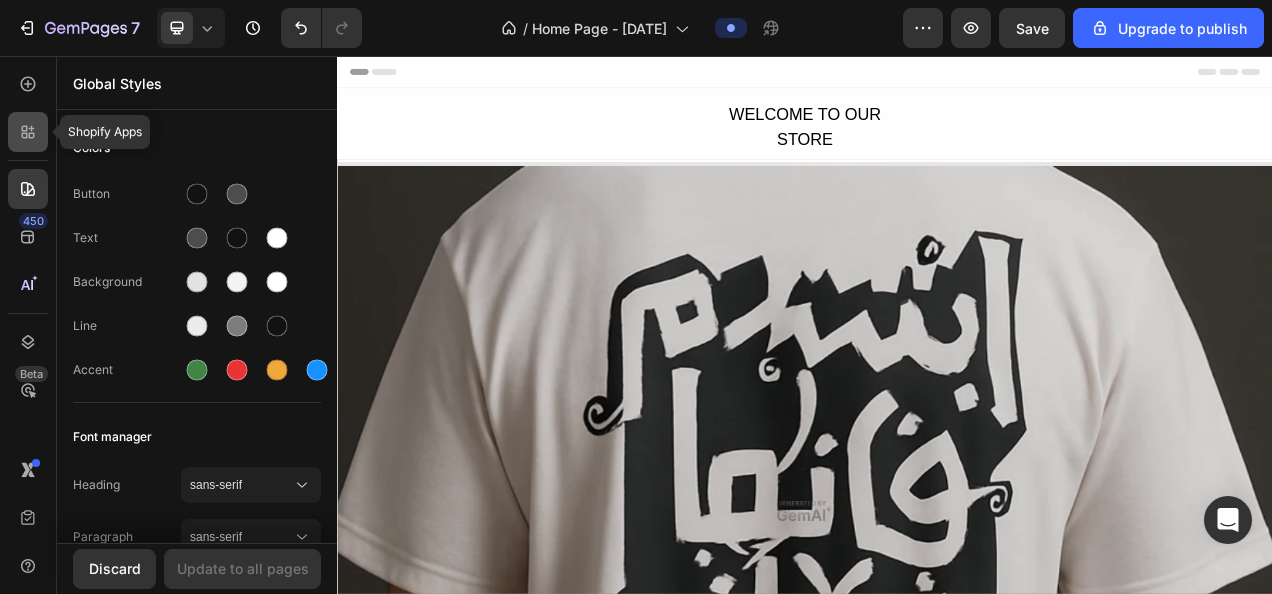 click 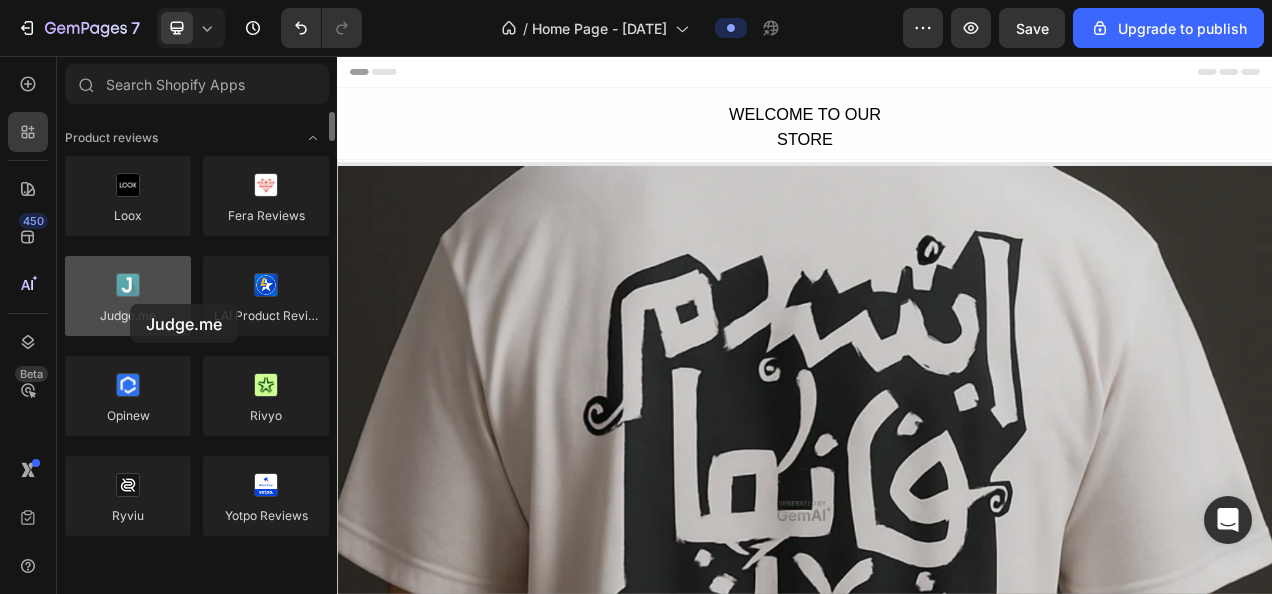 click at bounding box center [128, 296] 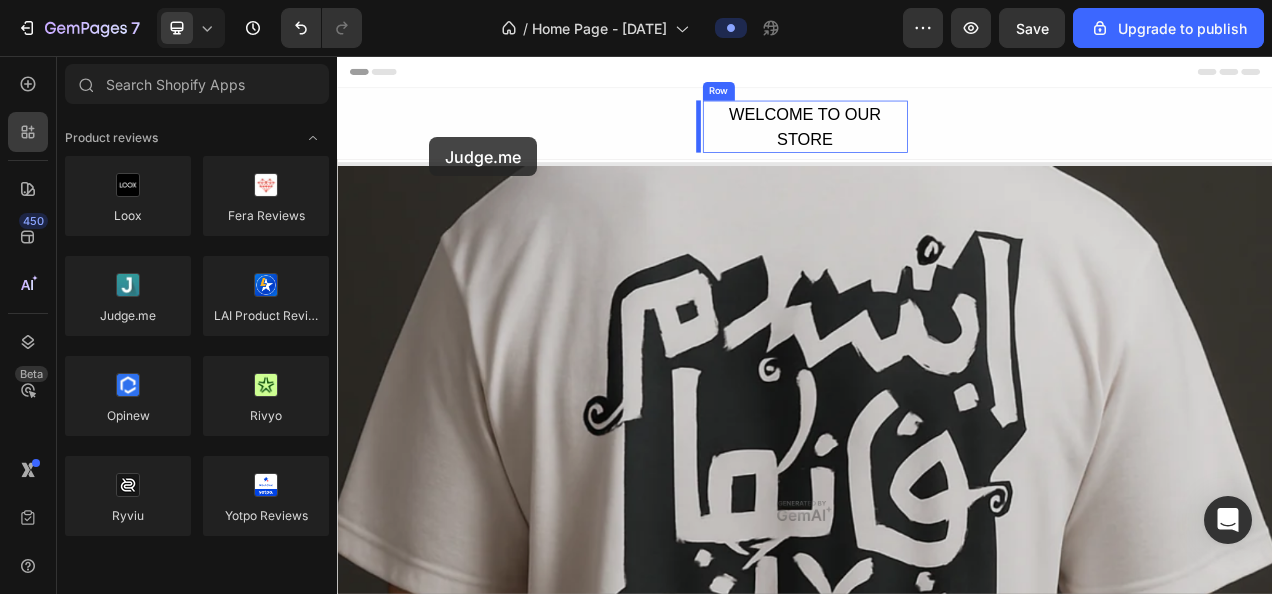 drag, startPoint x: 467, startPoint y: 360, endPoint x: 455, endPoint y: 160, distance: 200.35968 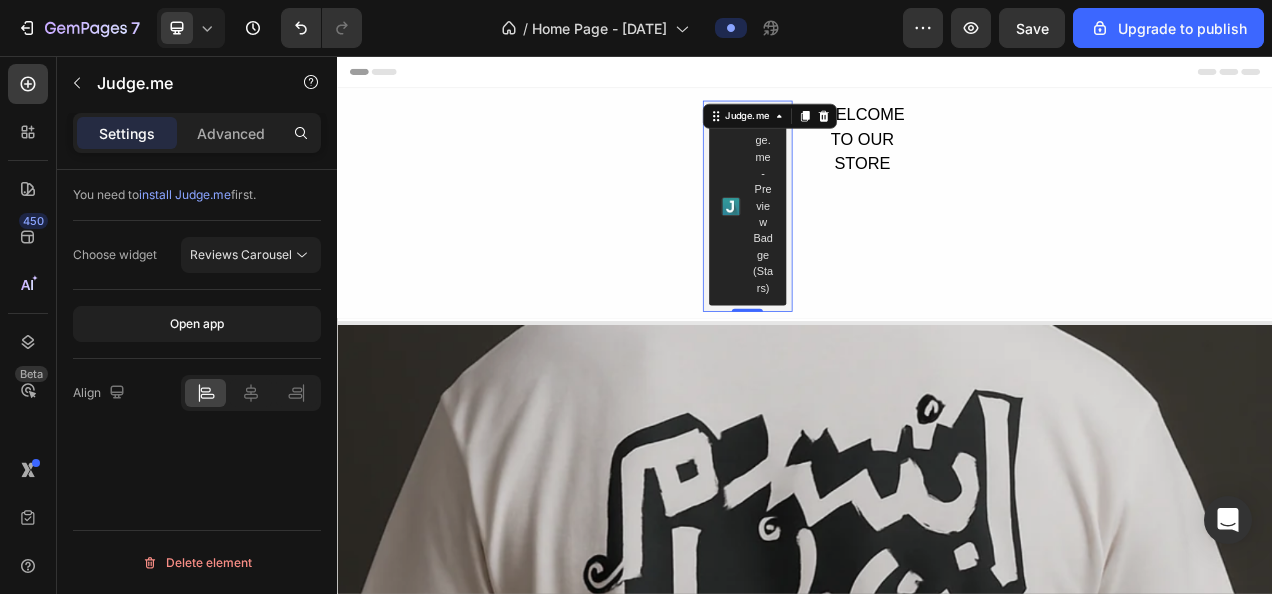 click on "Judge.me - Preview Badge (Stars)" at bounding box center (864, 248) 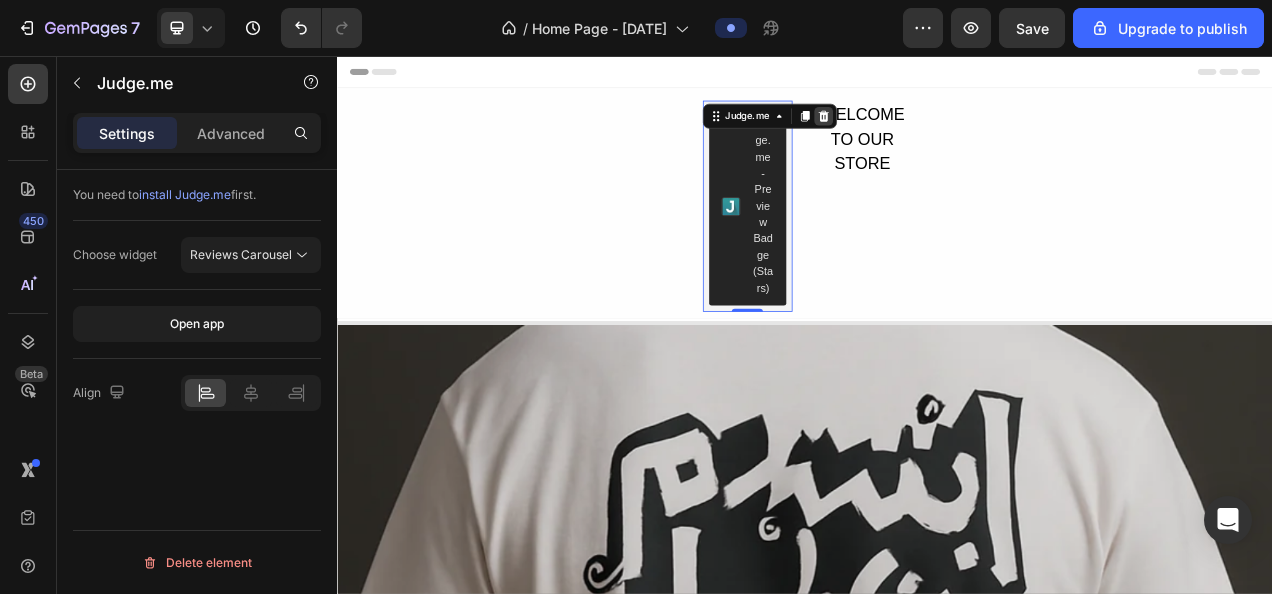 click 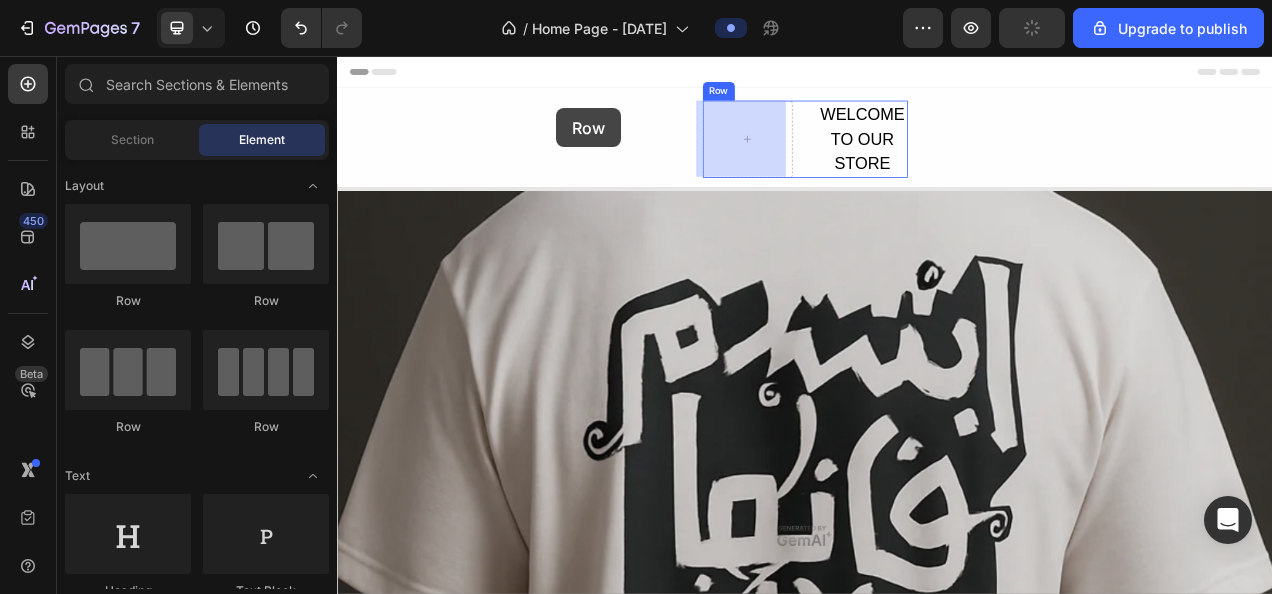 drag, startPoint x: 457, startPoint y: 302, endPoint x: 588, endPoint y: 133, distance: 213.82703 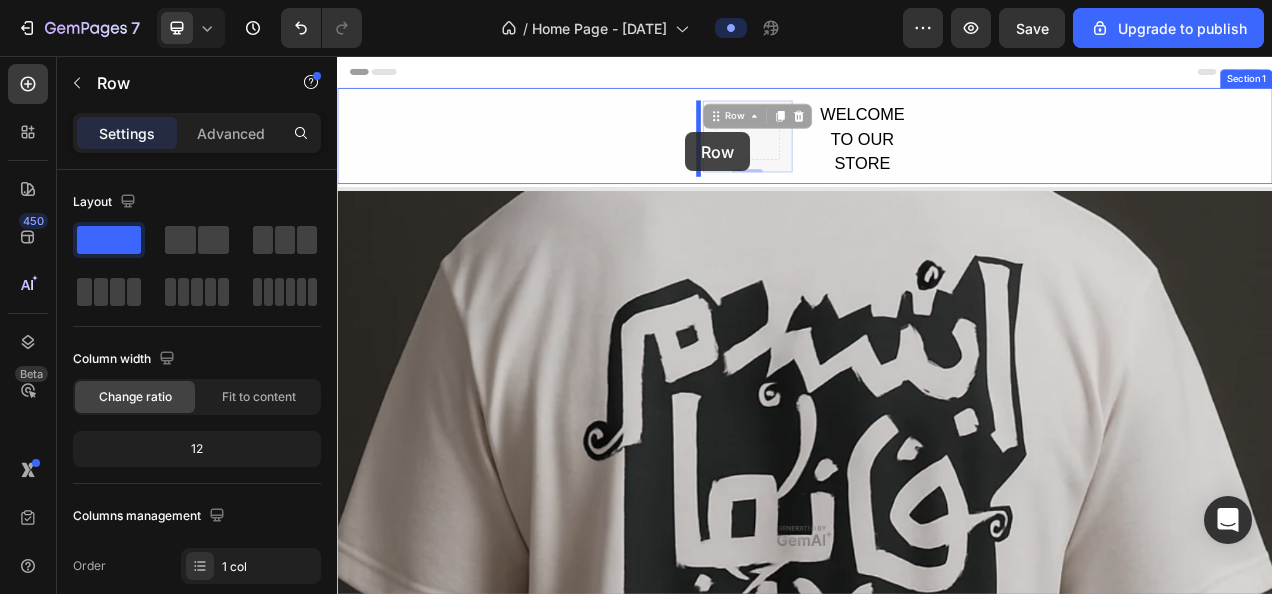 drag, startPoint x: 804, startPoint y: 152, endPoint x: 784, endPoint y: 154, distance: 20.09975 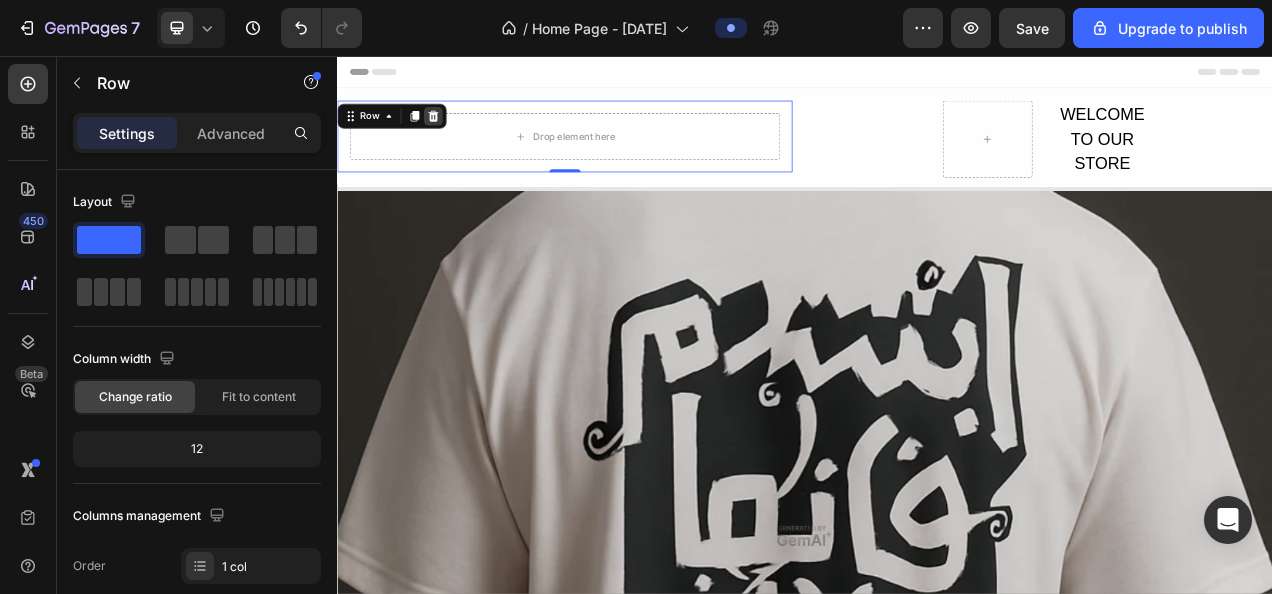 click at bounding box center (460, 133) 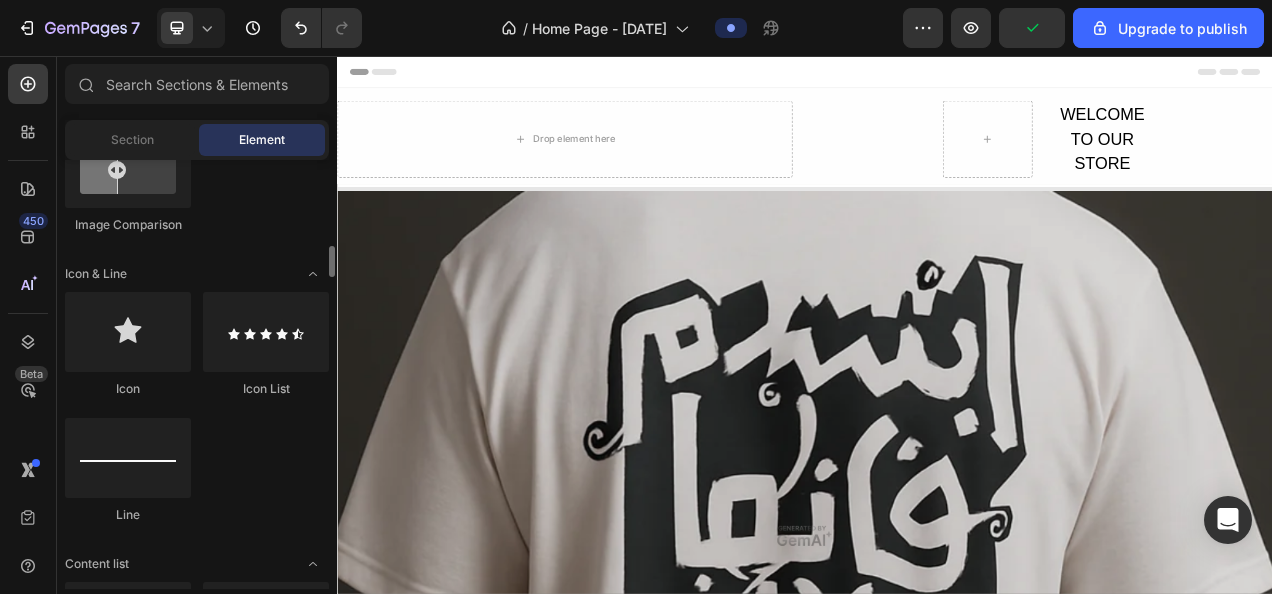 scroll, scrollTop: 1199, scrollLeft: 0, axis: vertical 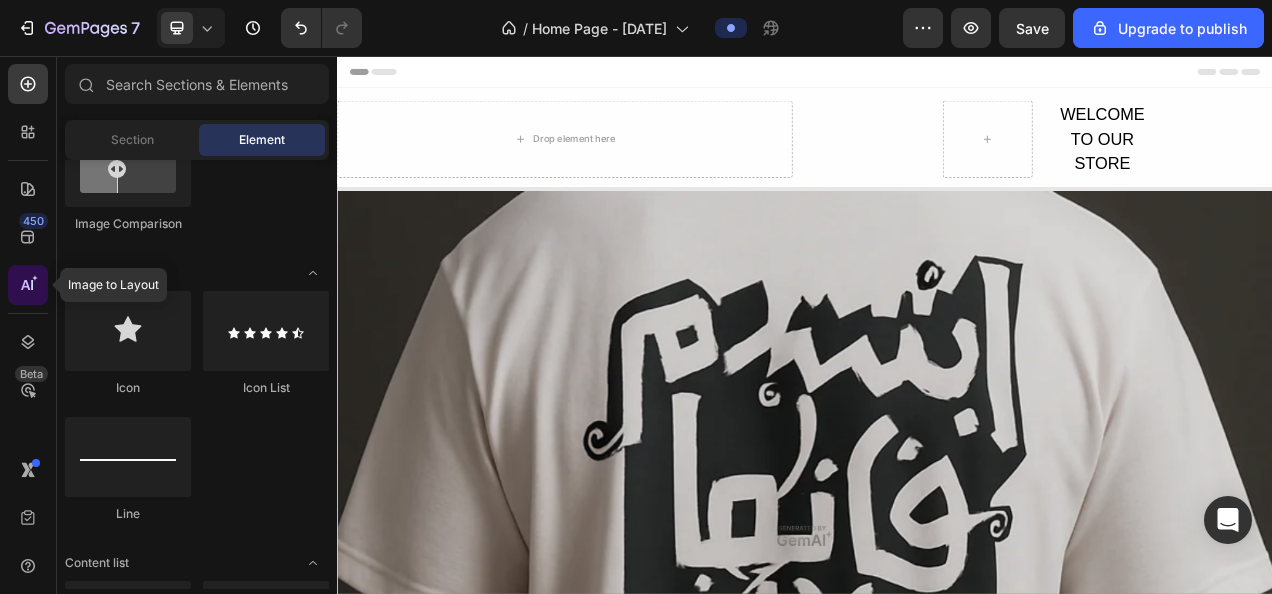 click 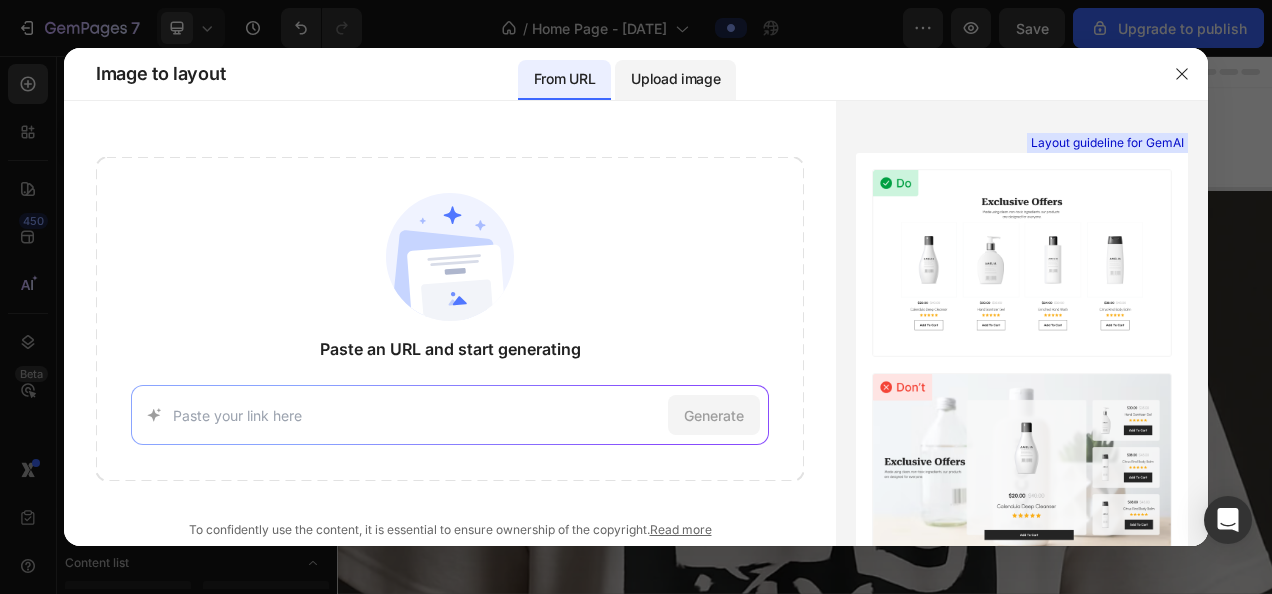 click on "Upload image" at bounding box center (675, 80) 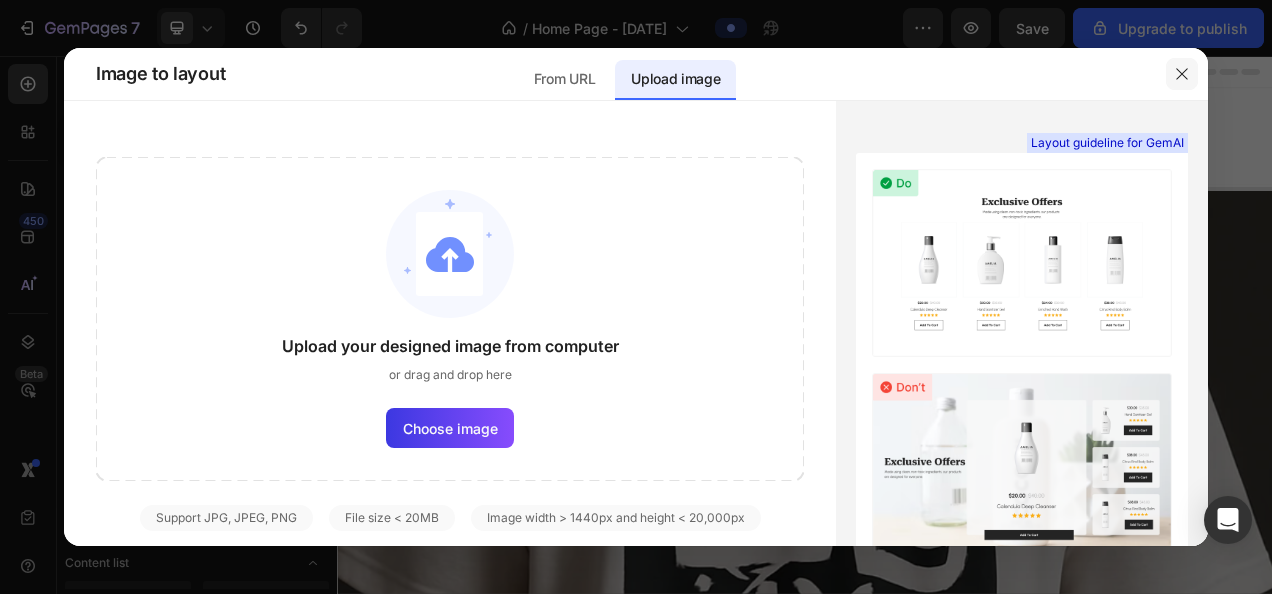 click at bounding box center [1182, 74] 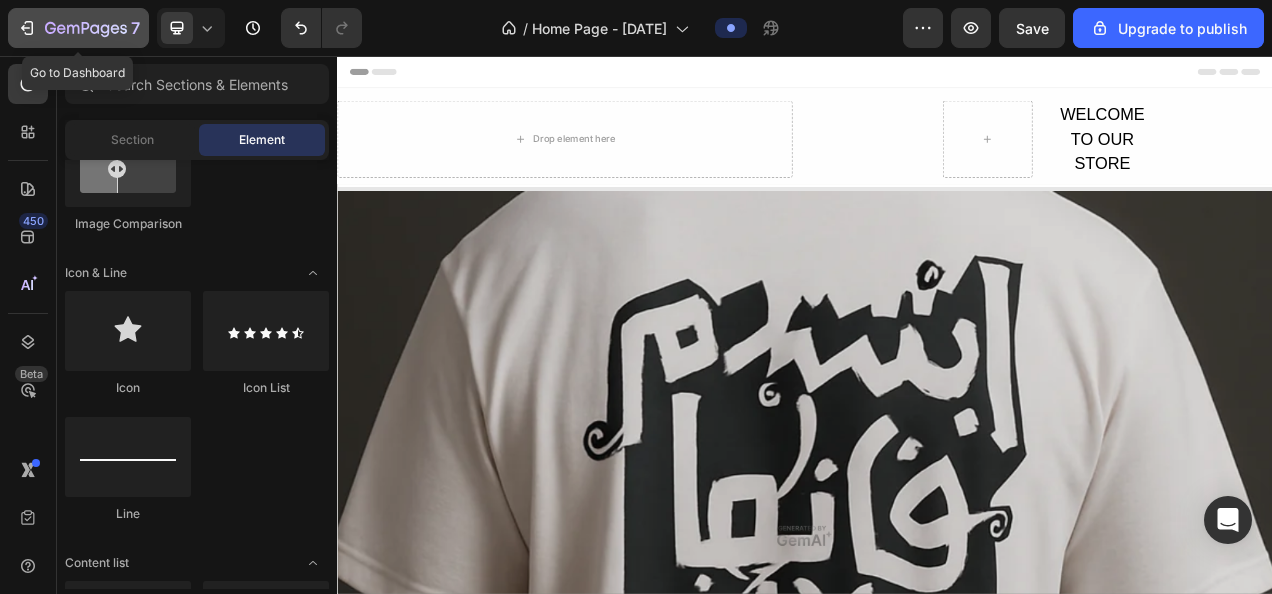 click 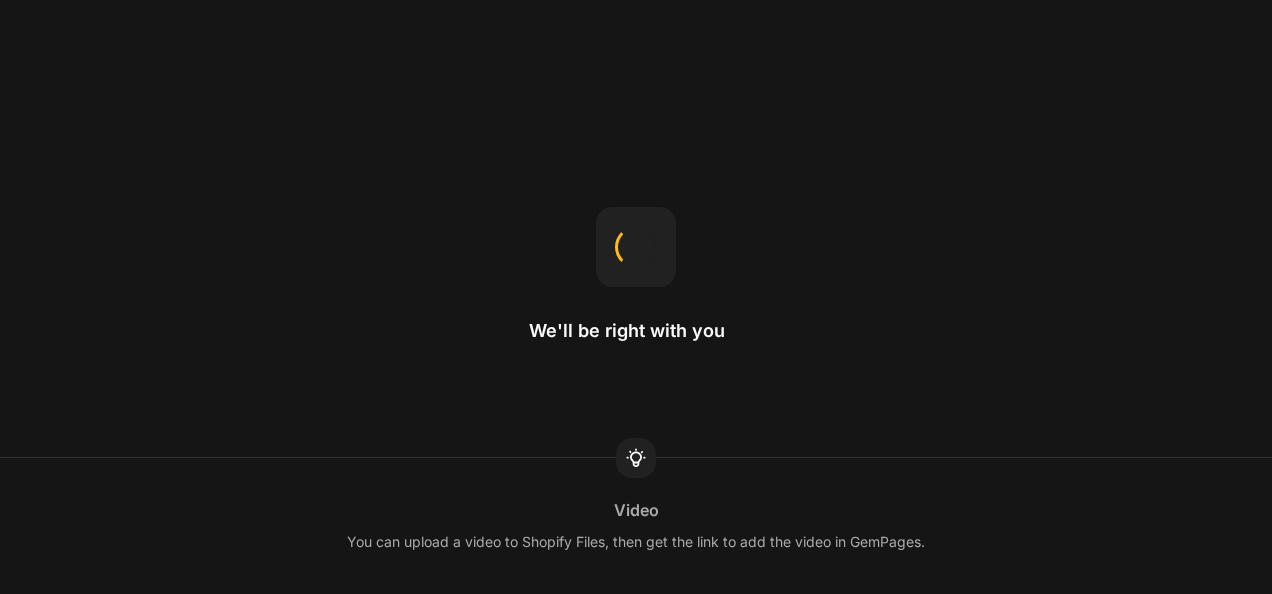 scroll, scrollTop: 0, scrollLeft: 0, axis: both 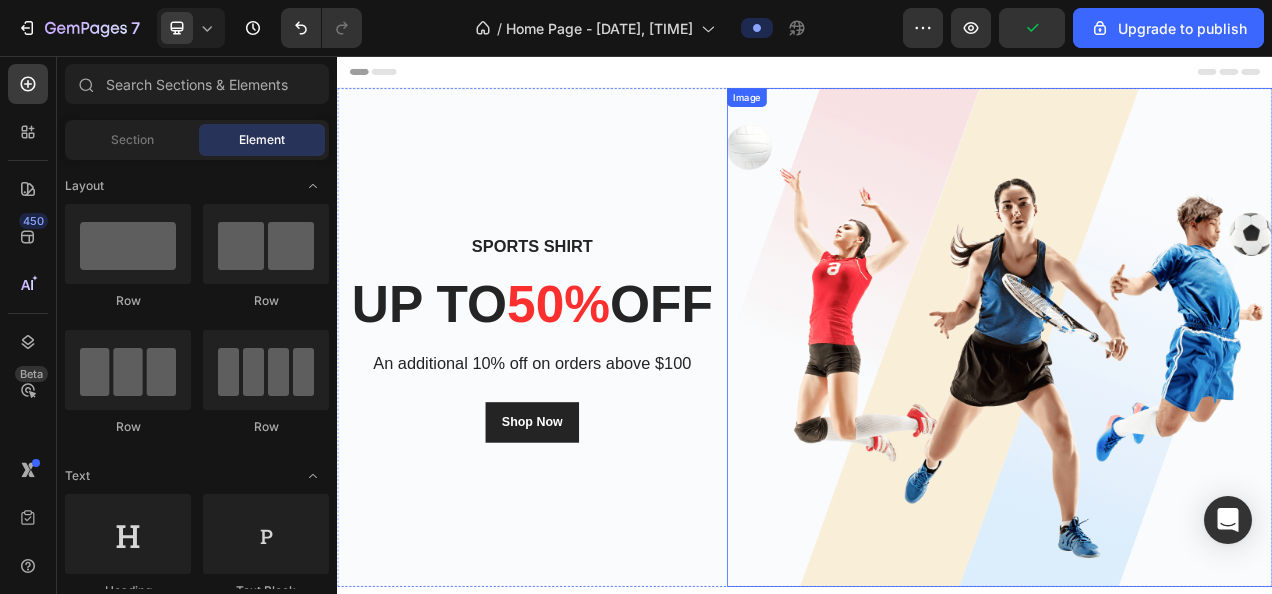 click at bounding box center [1187, 417] 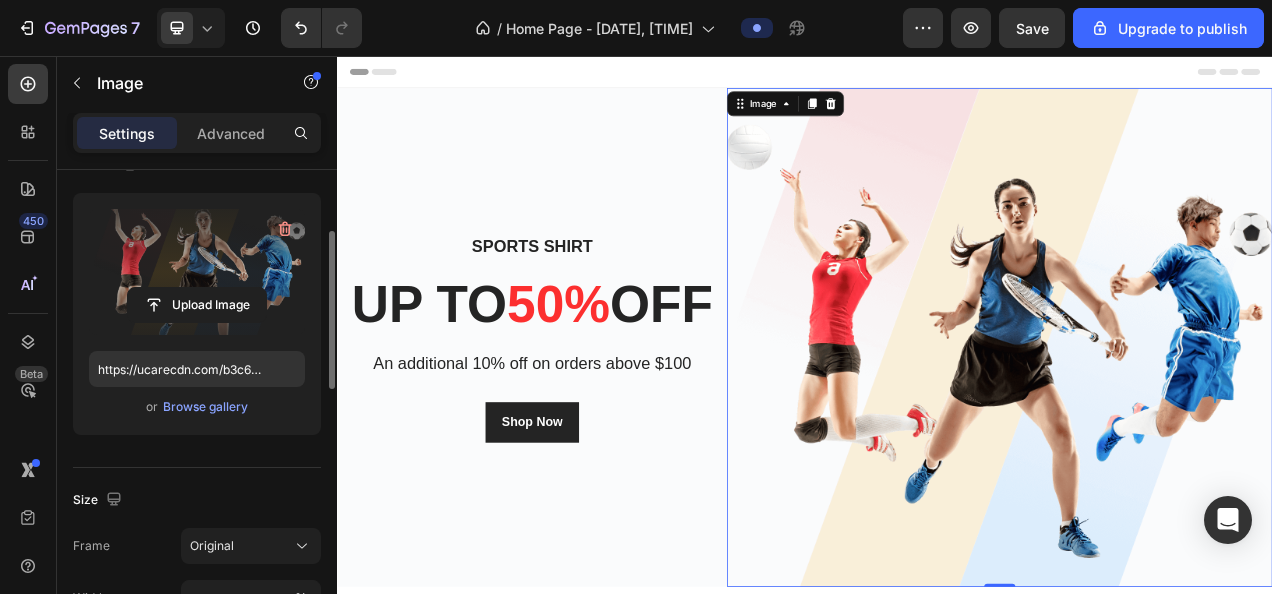 scroll, scrollTop: 180, scrollLeft: 0, axis: vertical 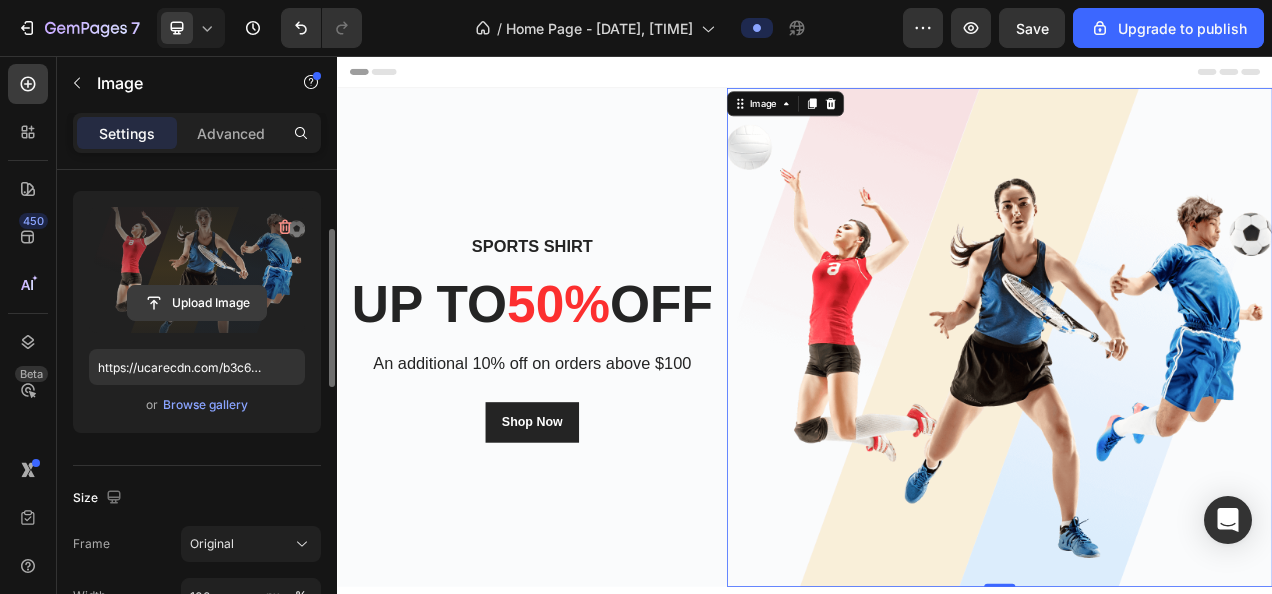 click 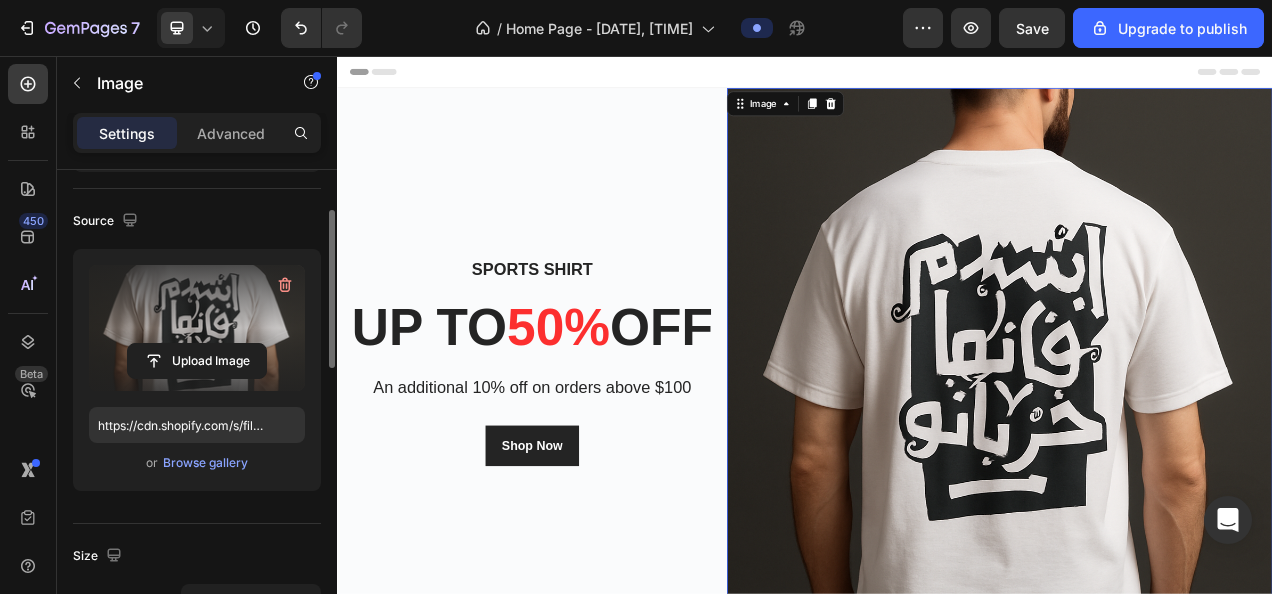 scroll, scrollTop: 122, scrollLeft: 0, axis: vertical 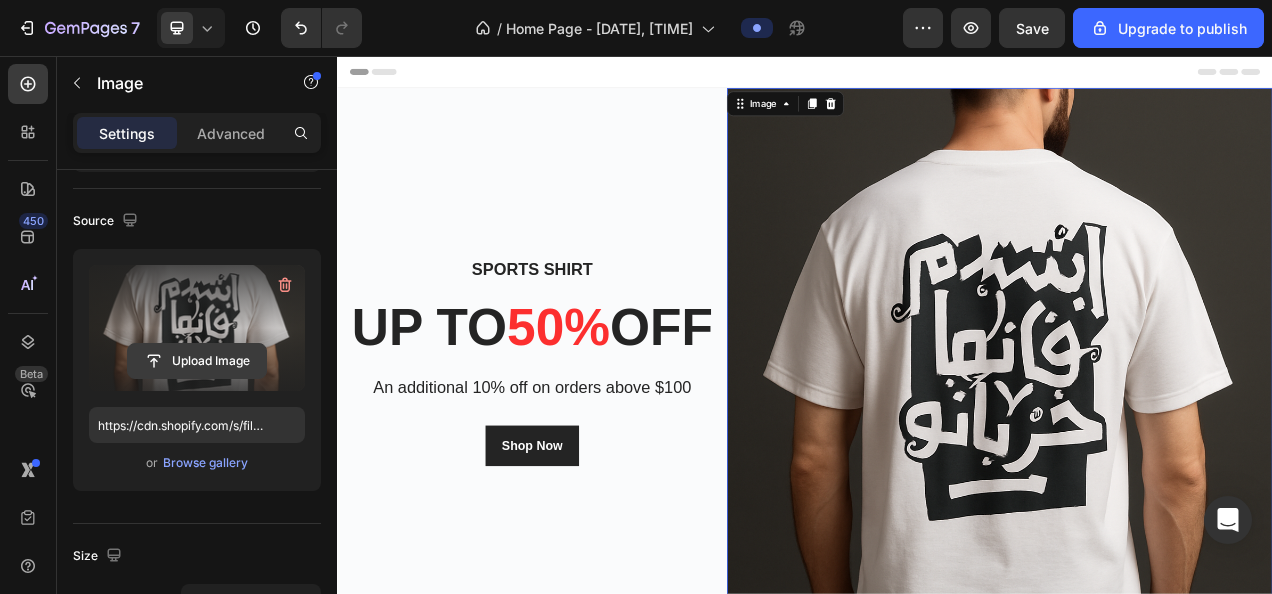 click 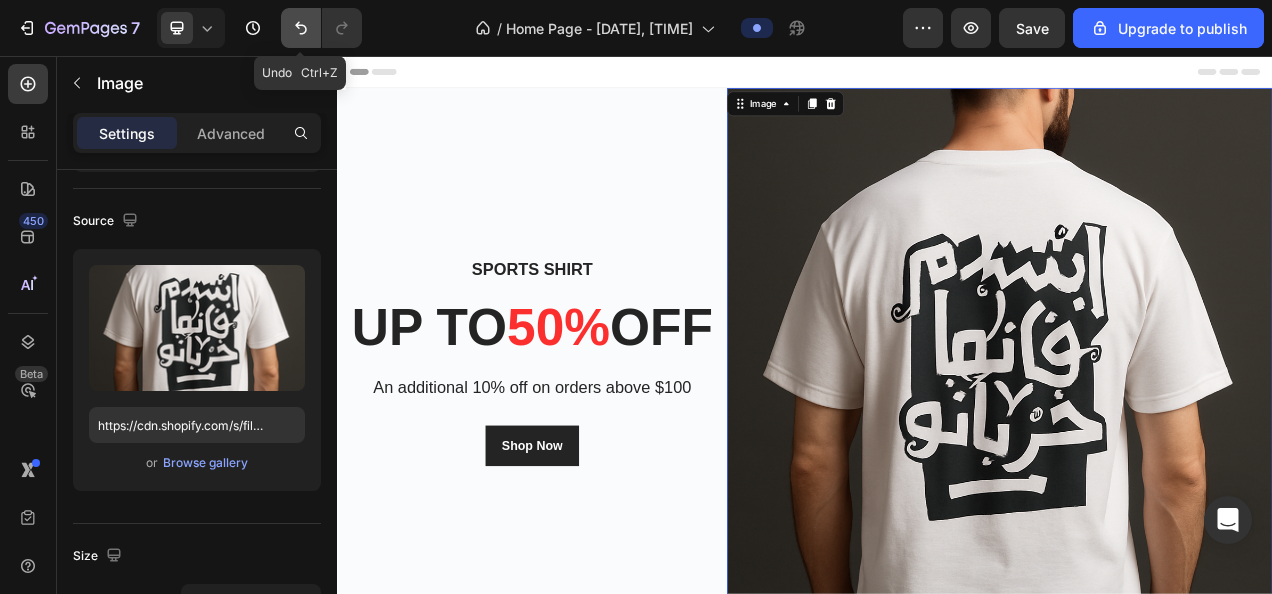 click 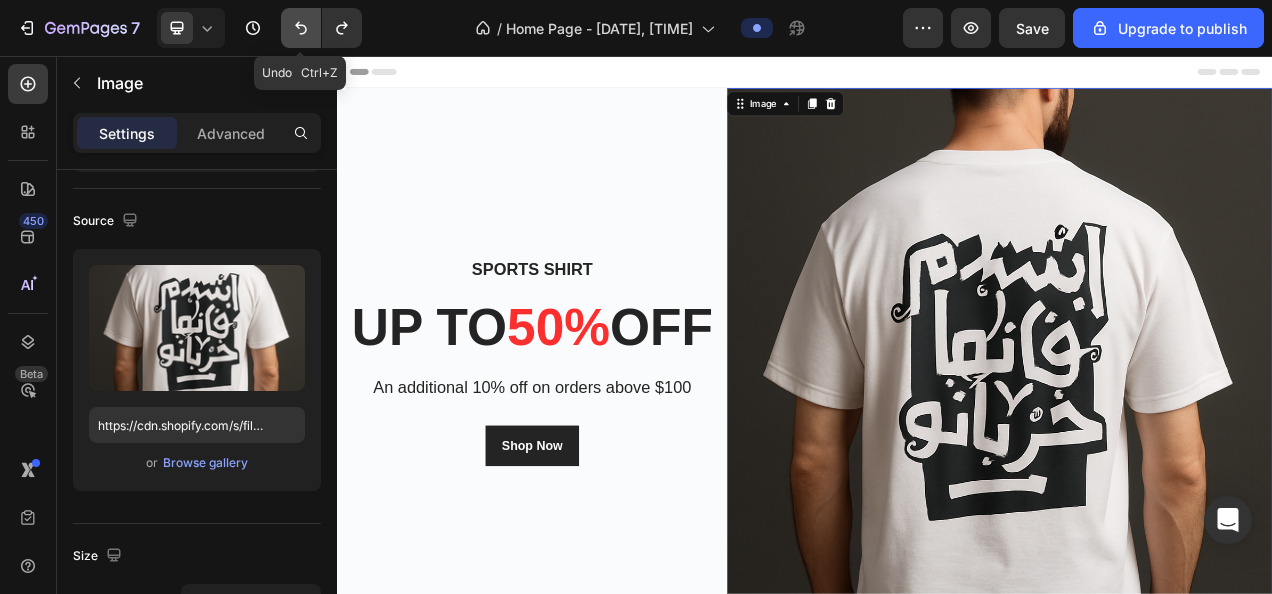 click 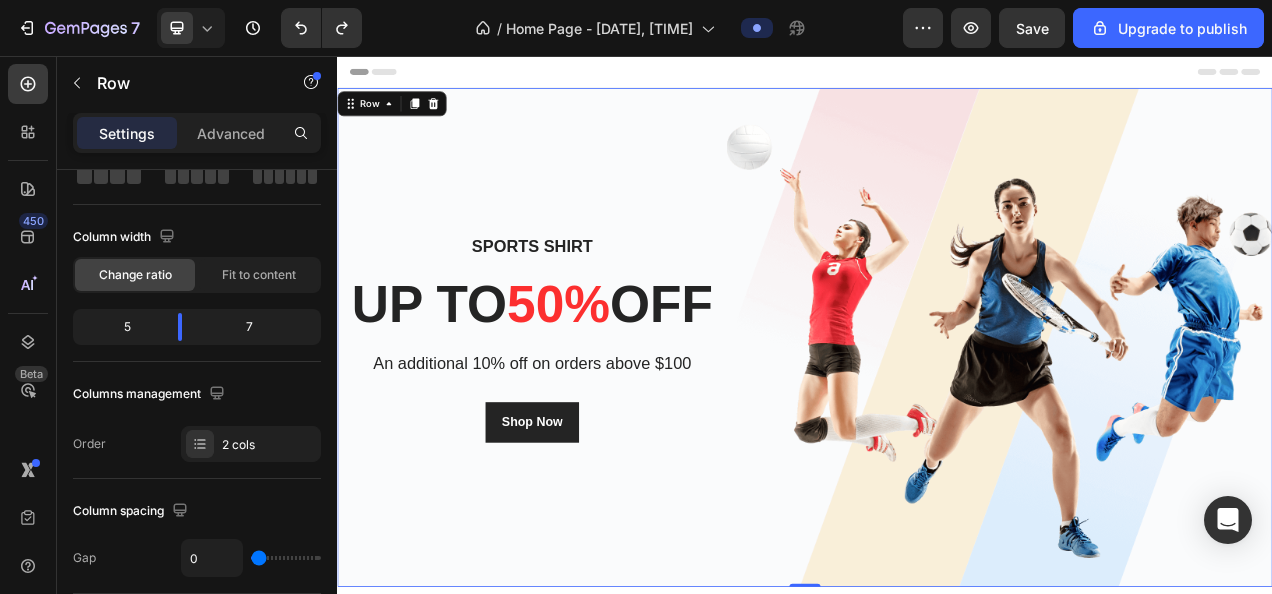 scroll, scrollTop: 0, scrollLeft: 0, axis: both 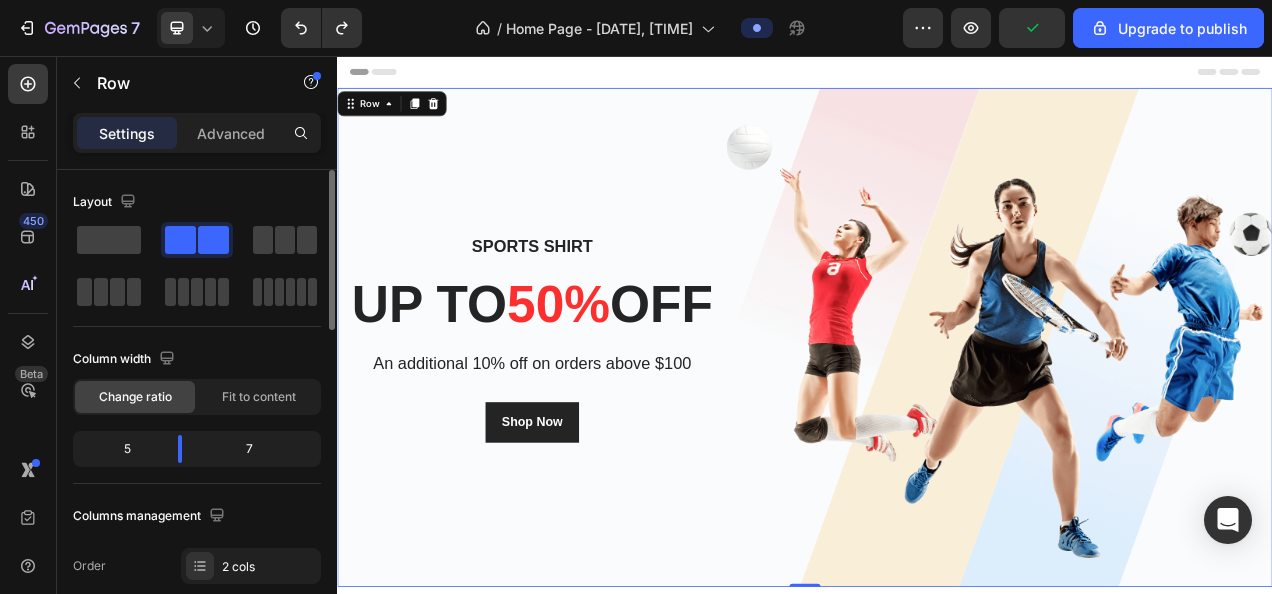 click on "Sports Shirt Heading up to  50%  off Heading An additional 10% off on orders above $100 Text block Shop Now Button Row" at bounding box center [587, 417] 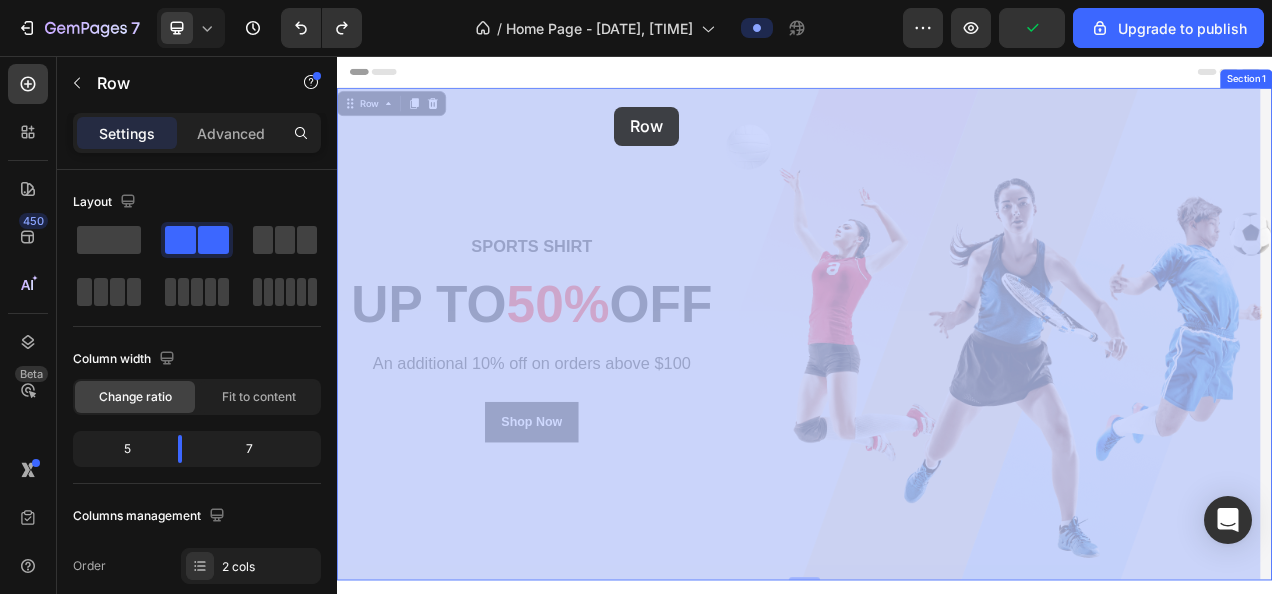 drag, startPoint x: 671, startPoint y: 165, endPoint x: 692, endPoint y: 121, distance: 48.754486 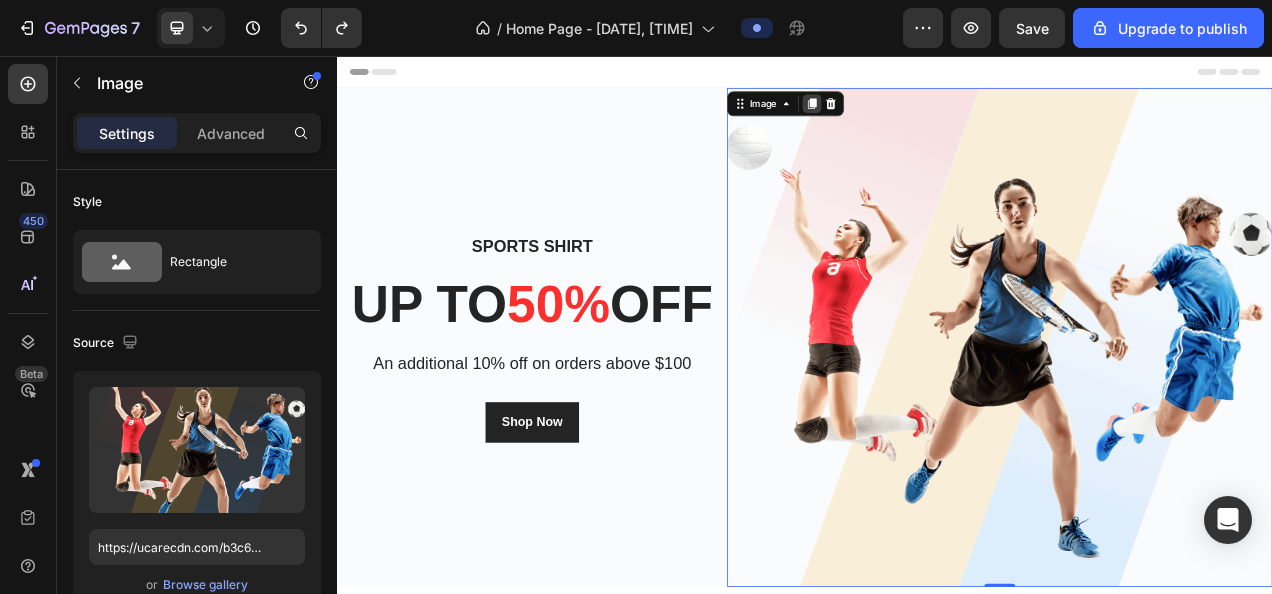 click 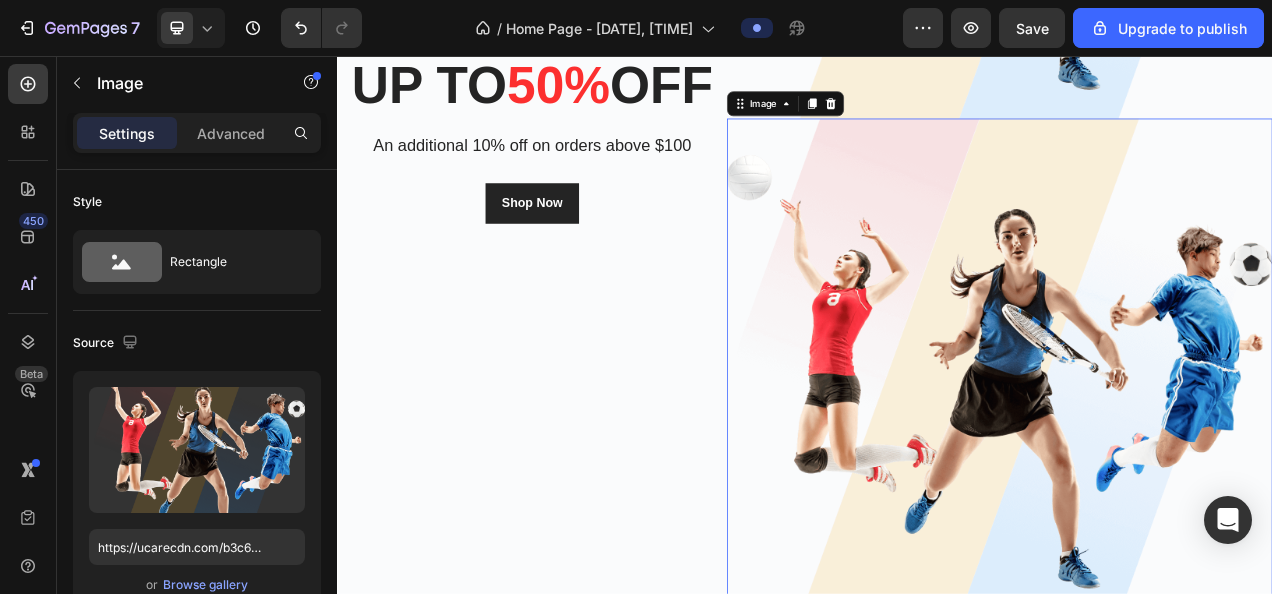 scroll, scrollTop: 602, scrollLeft: 0, axis: vertical 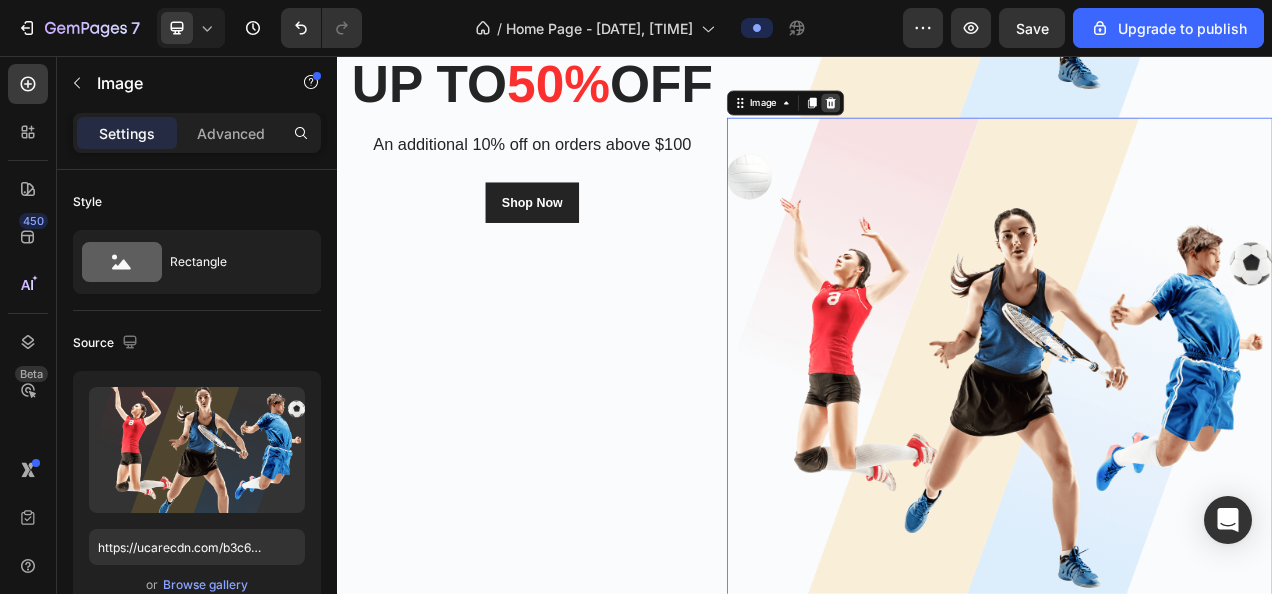 click at bounding box center (970, 116) 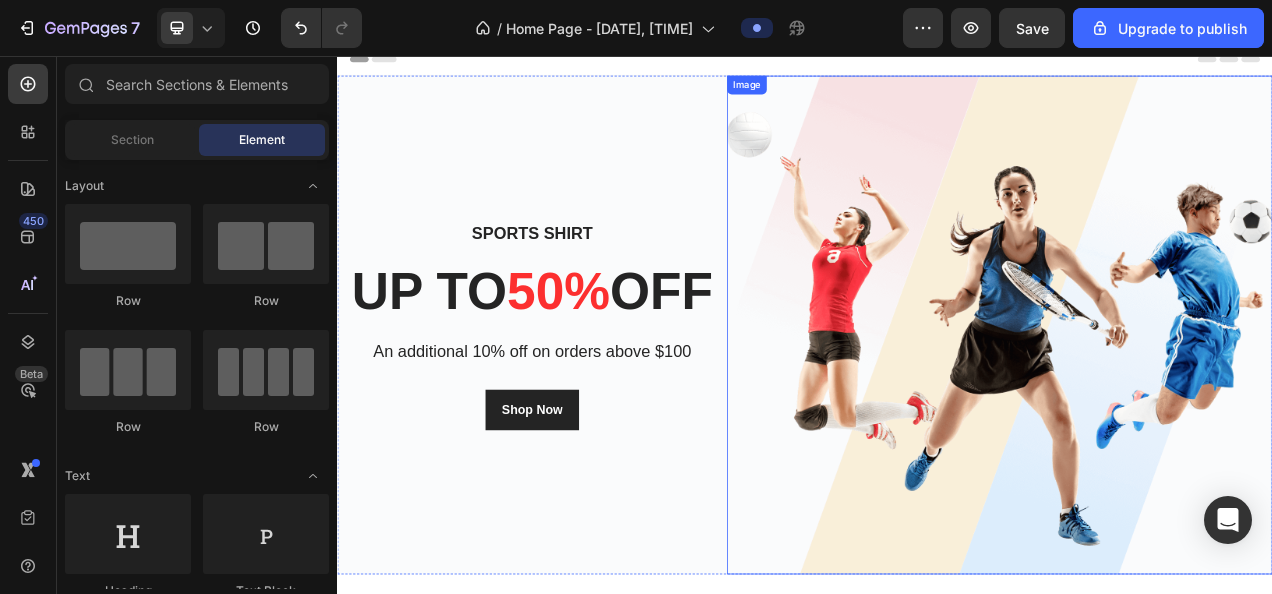 scroll, scrollTop: 18, scrollLeft: 0, axis: vertical 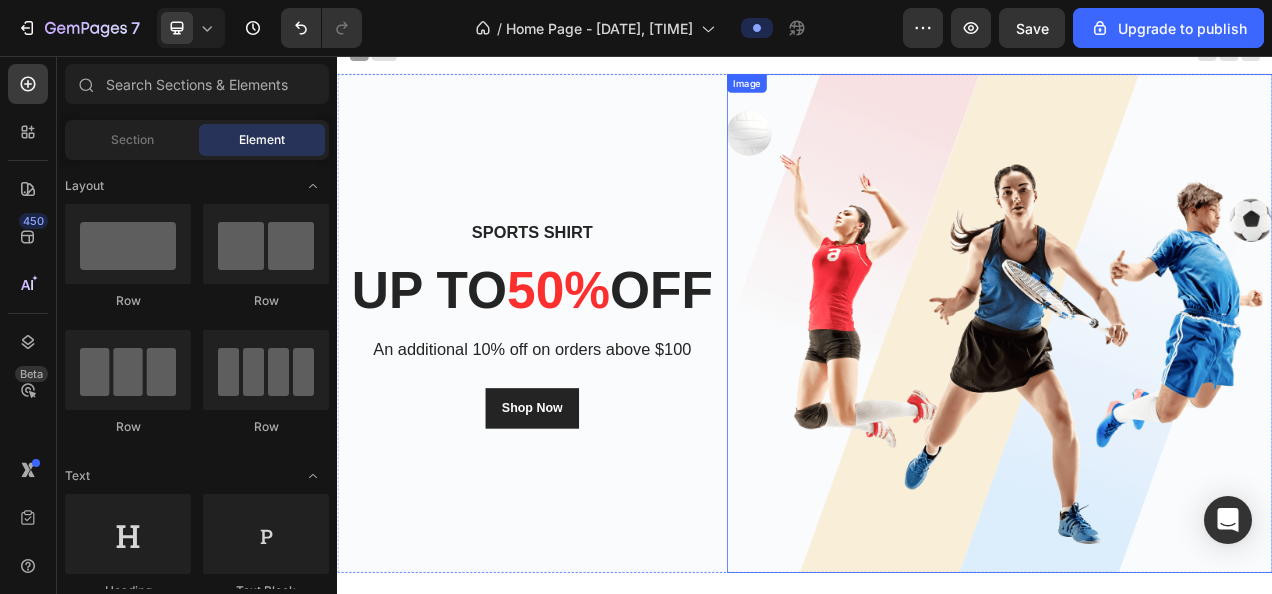 click at bounding box center (1187, 399) 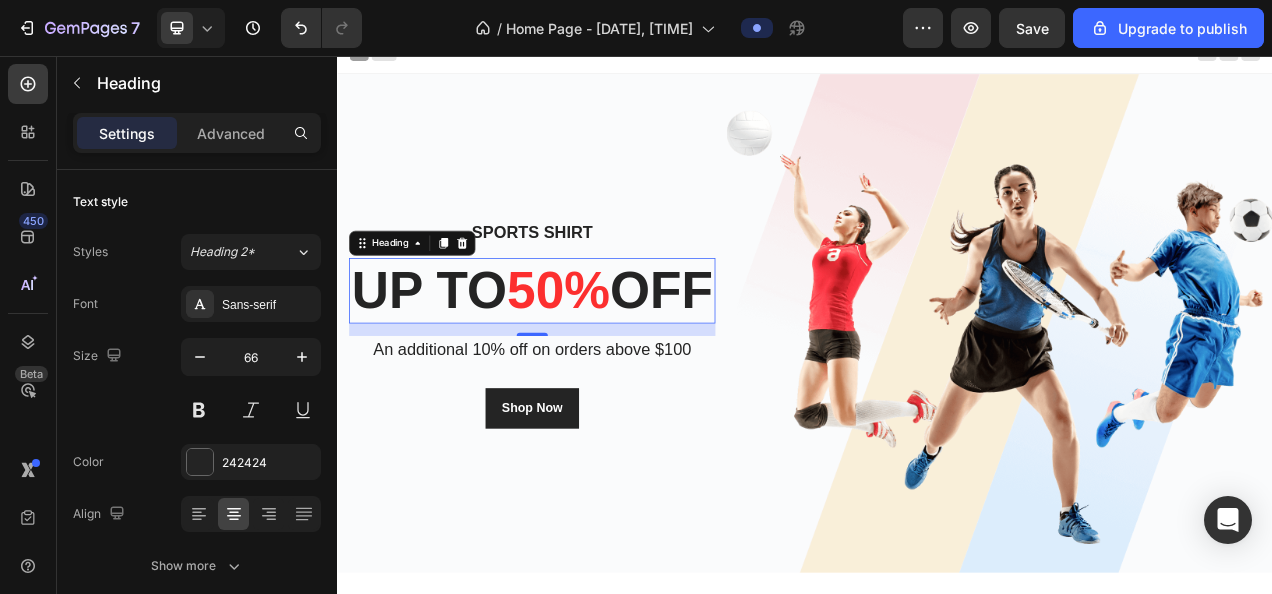 click on "up to  50%  off" at bounding box center [587, 356] 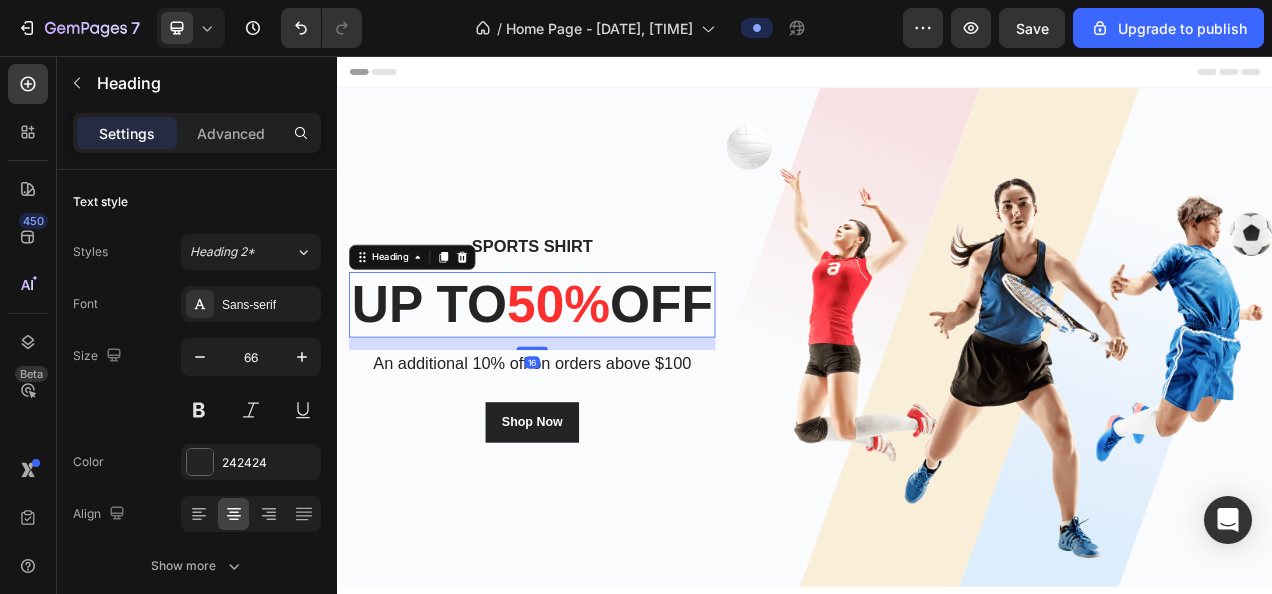 scroll, scrollTop: 0, scrollLeft: 0, axis: both 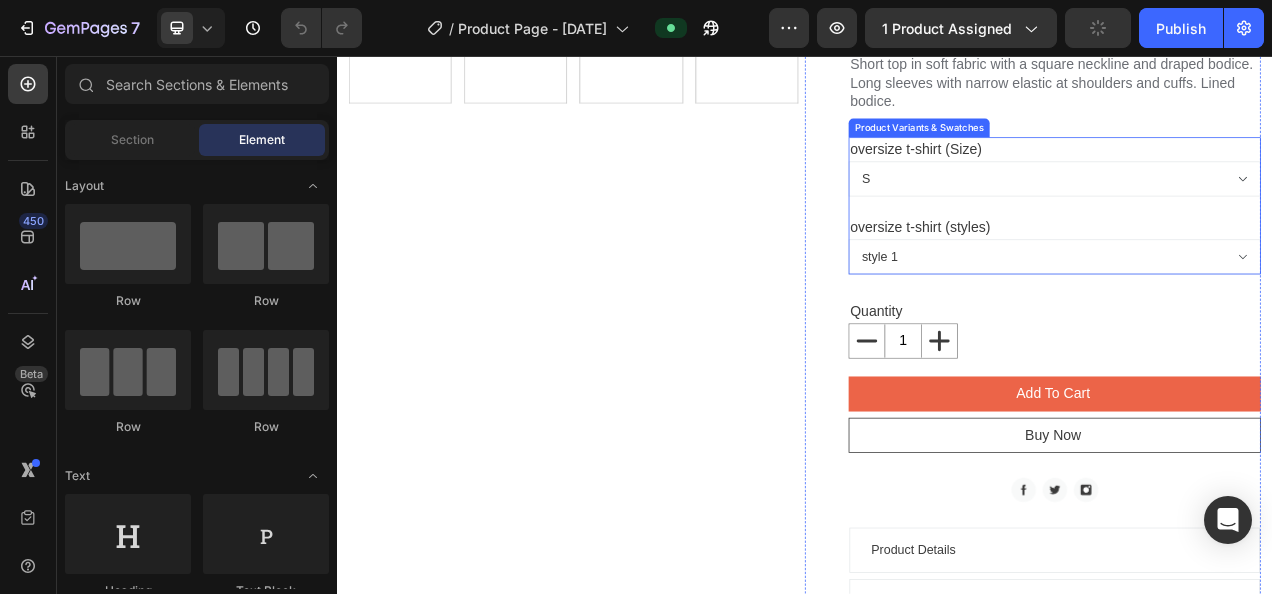 click on "S M L" at bounding box center [1257, 213] 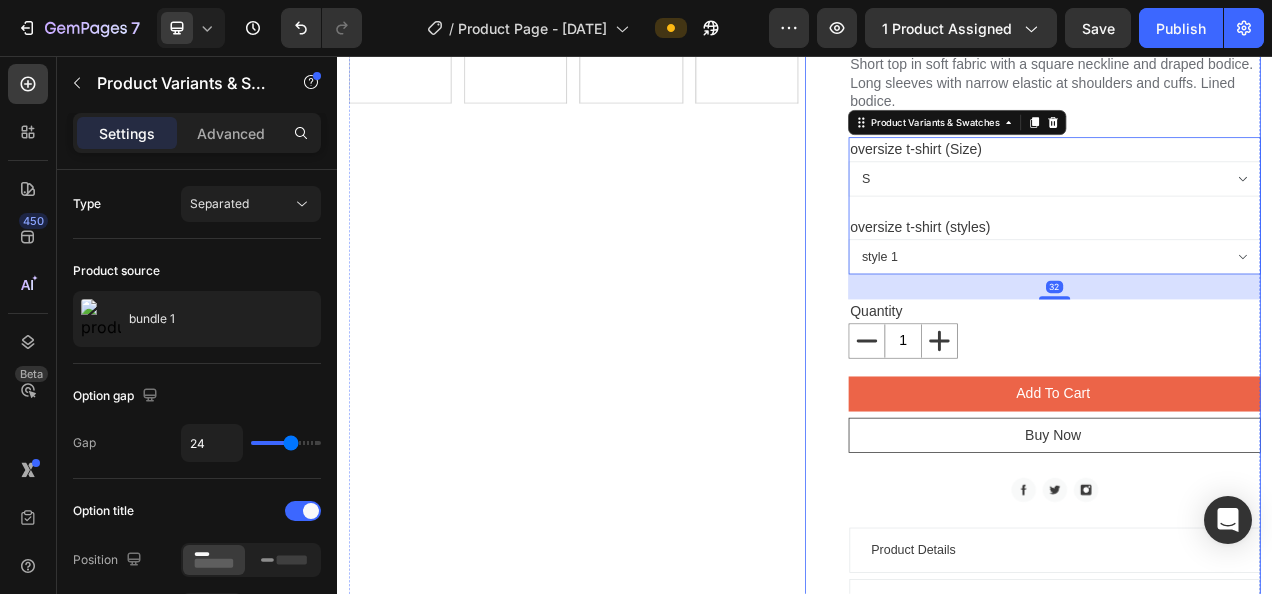 click on "bundle 1 Product Title LE 490.00 Product Price Product Price No compare price Product Price Row                Title Line Image 5 left in stock Text block Row Row Row Short top in soft fabric with a square neckline and draped bodice. Long sleeves with narrow elastic at shoulders and cuffs. Lined bodice. Text block Image We guarantee the product is the same as the sample image Text block Row Short top in soft fabric with a square neckline and draped bodice. Long sleeves with narrow elastic at shoulders and cuffs. Lined bodice. Text block oversize t-shirt (Size)   S M L oversize t-shirt (styles)   style 1 style 2 style 3 style 4 Product Variants & Swatches   32 Quantity Text block
1
Product Quantity Row Add To Cart Product Cart Button Buy Now Product Cart Button Image Image Image Icon List Hoz Row Product Details Delivery Accordion Image 6 Days Deliver Text block Row                Title Line Image High Product Delivery Text block Row                Title Line Image Text block Row" at bounding box center (1229, 348) 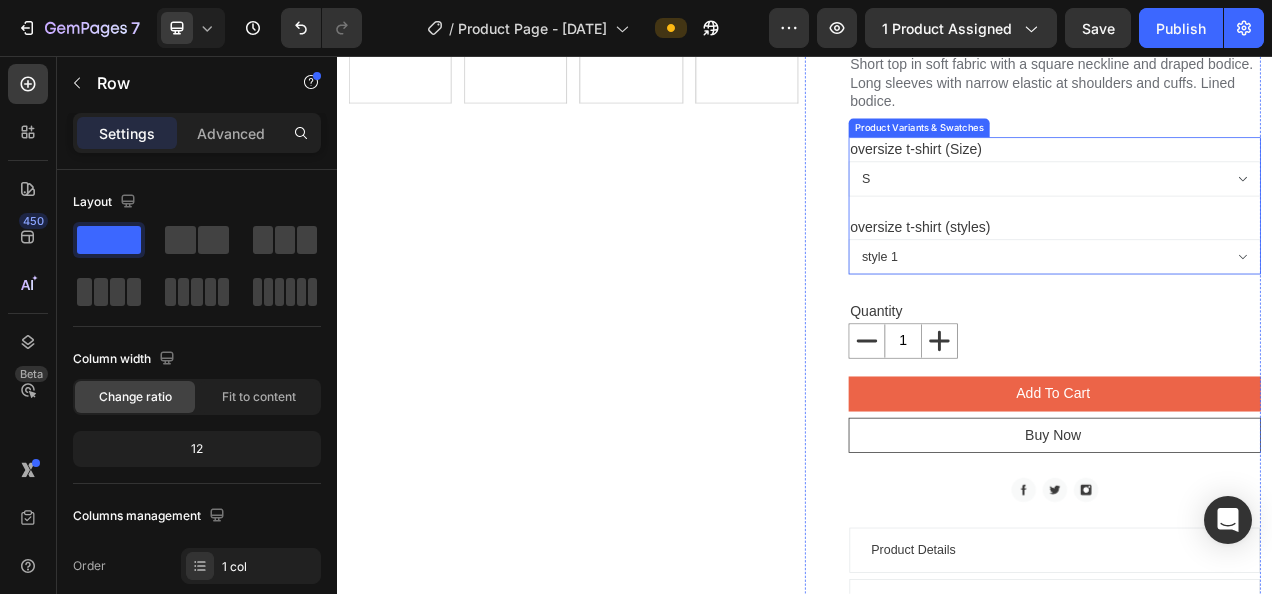 click on "style 1 style 2 style 3 style 4" at bounding box center [1257, 313] 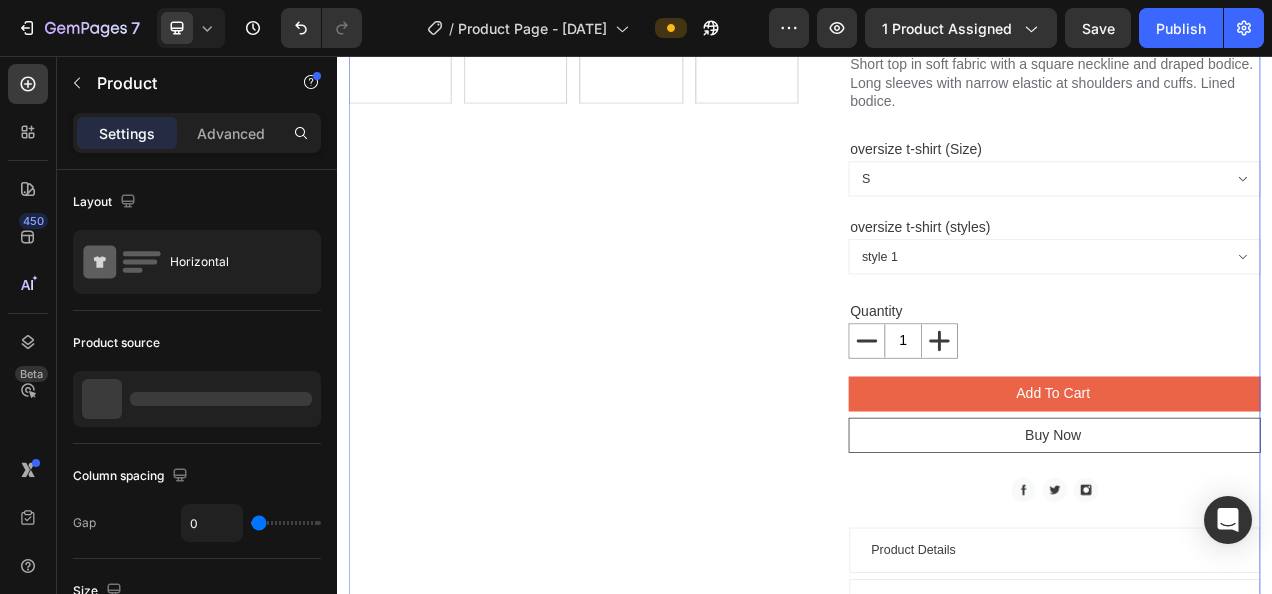 click on "Product Images" at bounding box center (644, 348) 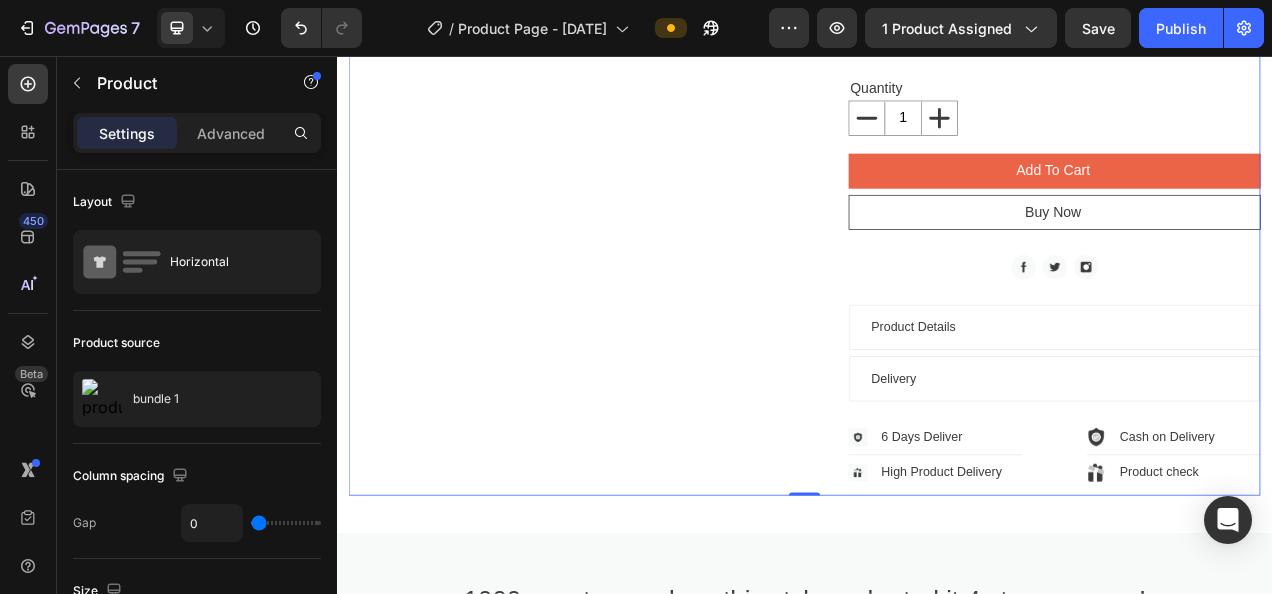 scroll, scrollTop: 712, scrollLeft: 0, axis: vertical 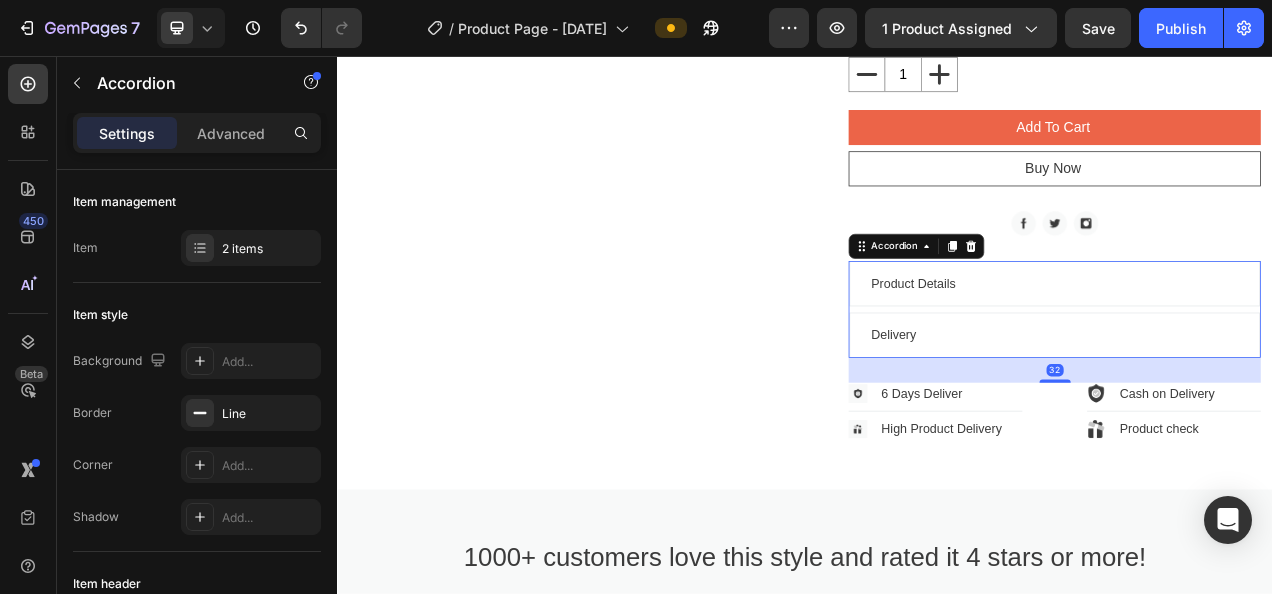 click on "Product Details" at bounding box center [1076, 348] 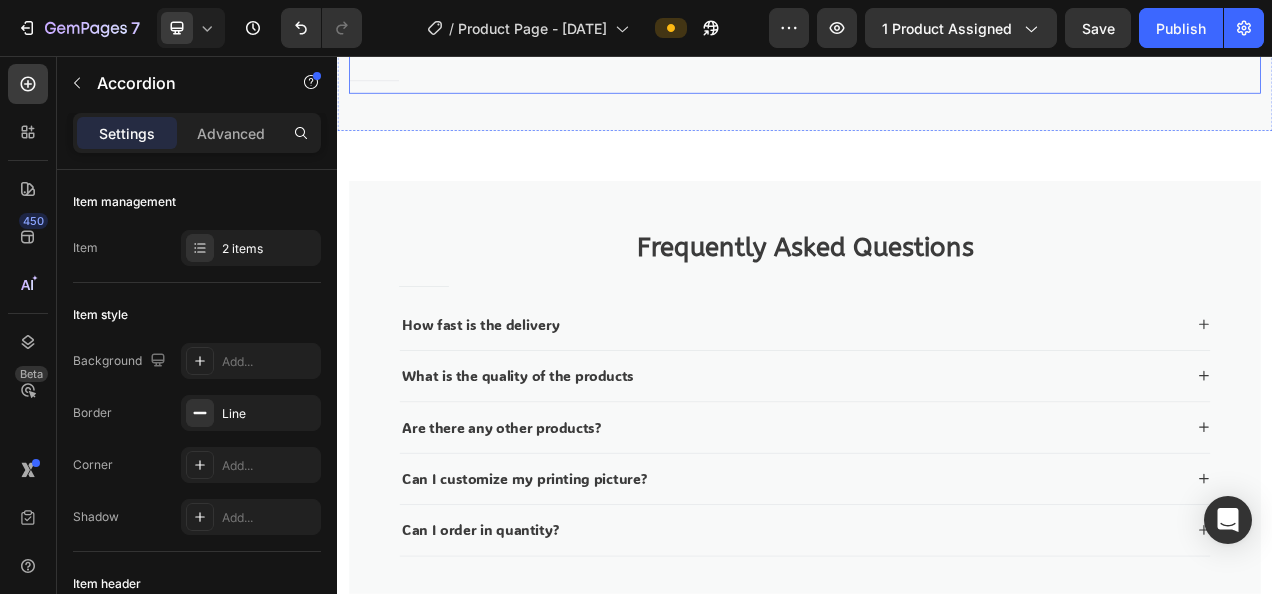 scroll, scrollTop: 1393, scrollLeft: 0, axis: vertical 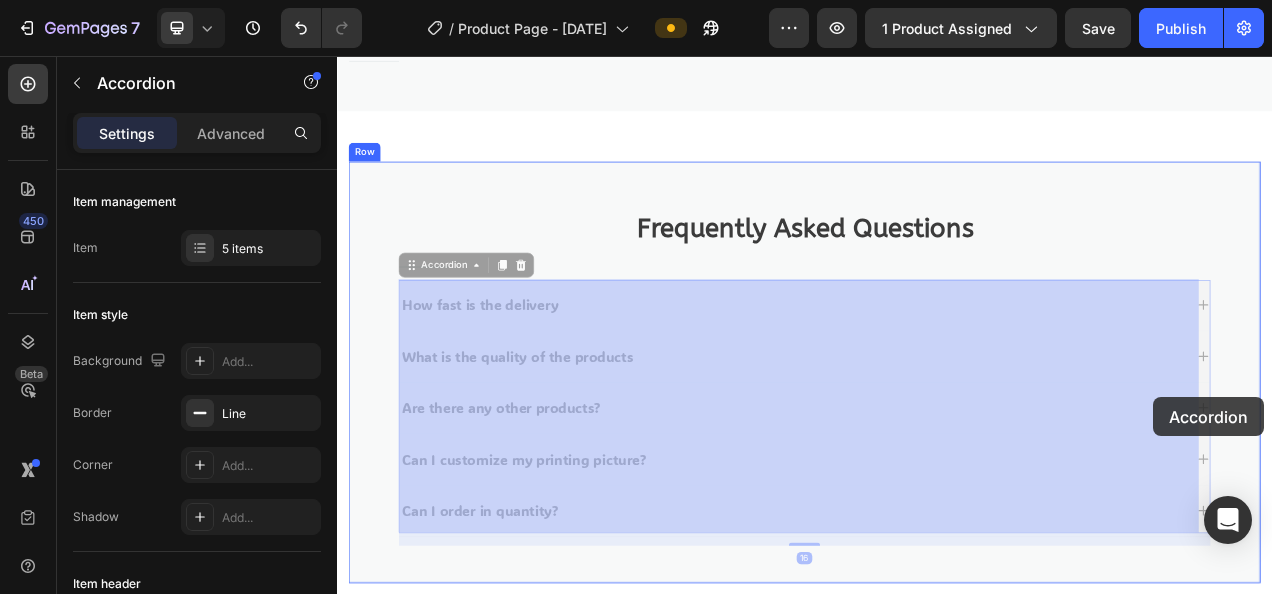 drag, startPoint x: 744, startPoint y: 492, endPoint x: 1384, endPoint y: 494, distance: 640.0031 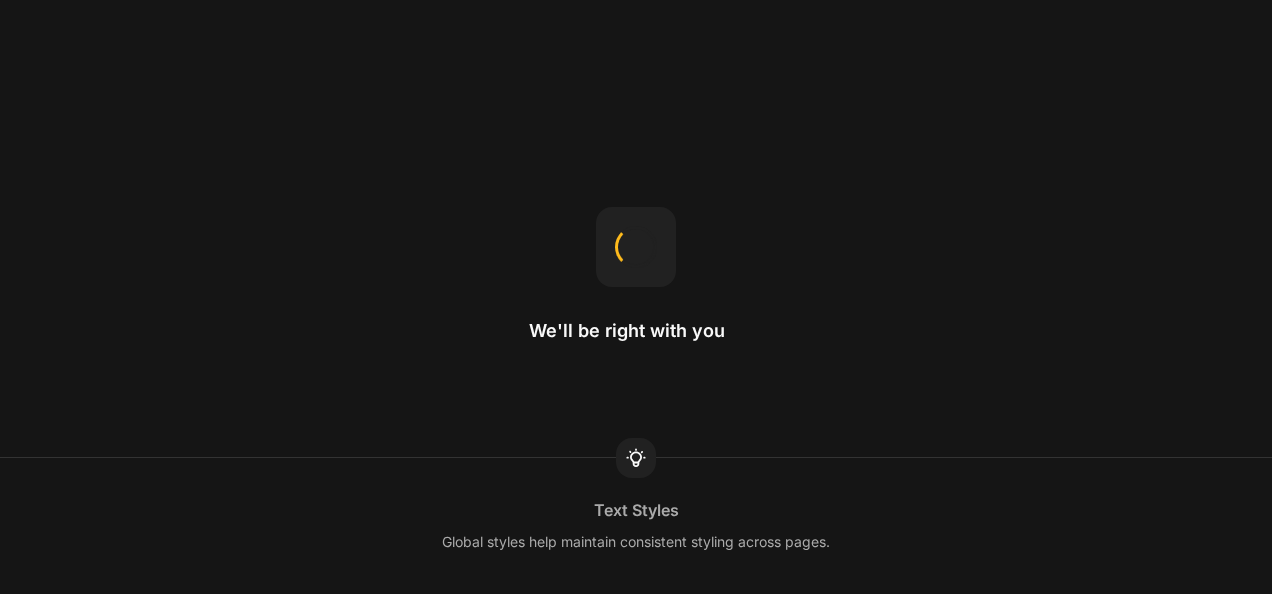 scroll, scrollTop: 0, scrollLeft: 0, axis: both 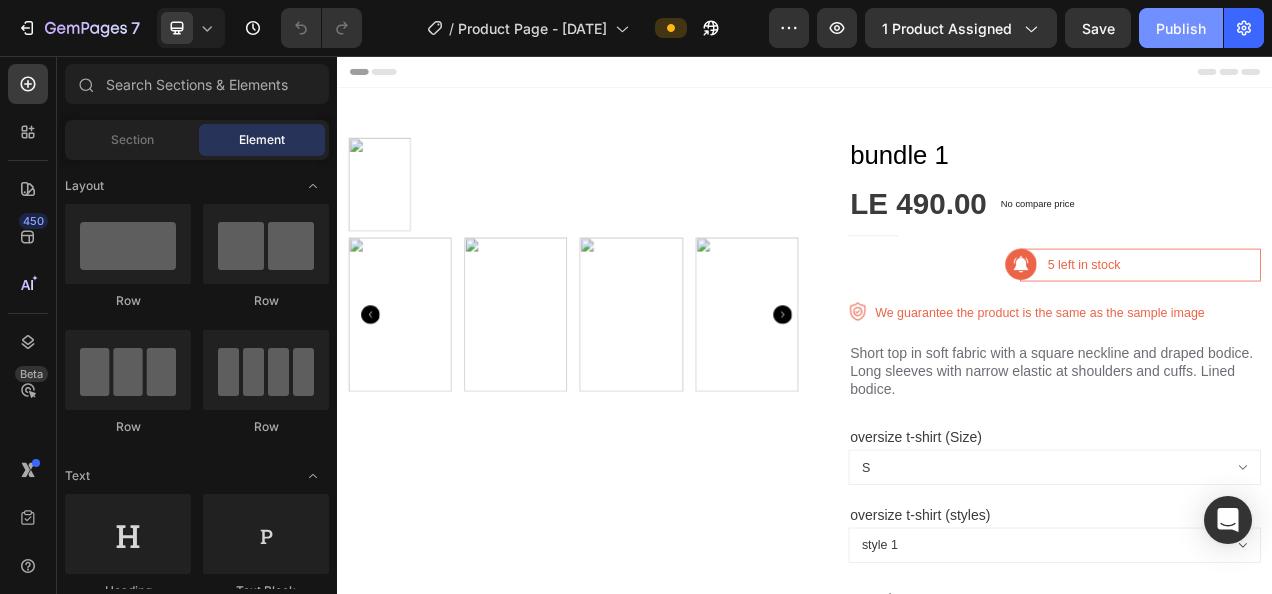 click on "Publish" at bounding box center [1181, 28] 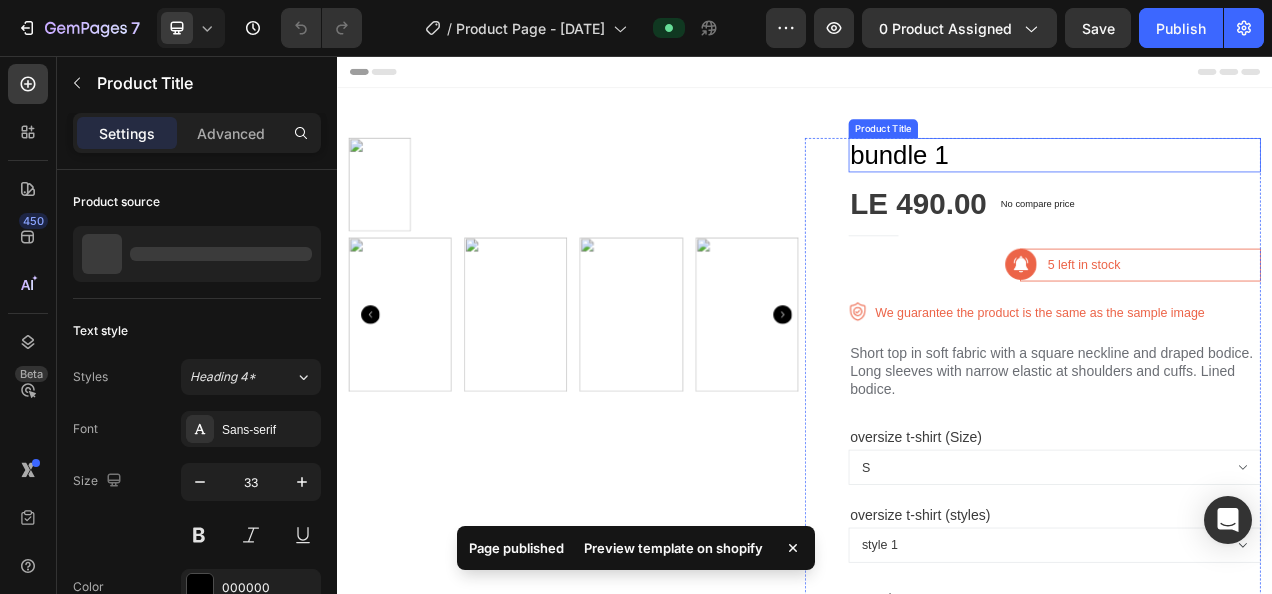 click on "bundle 1" at bounding box center [1257, 183] 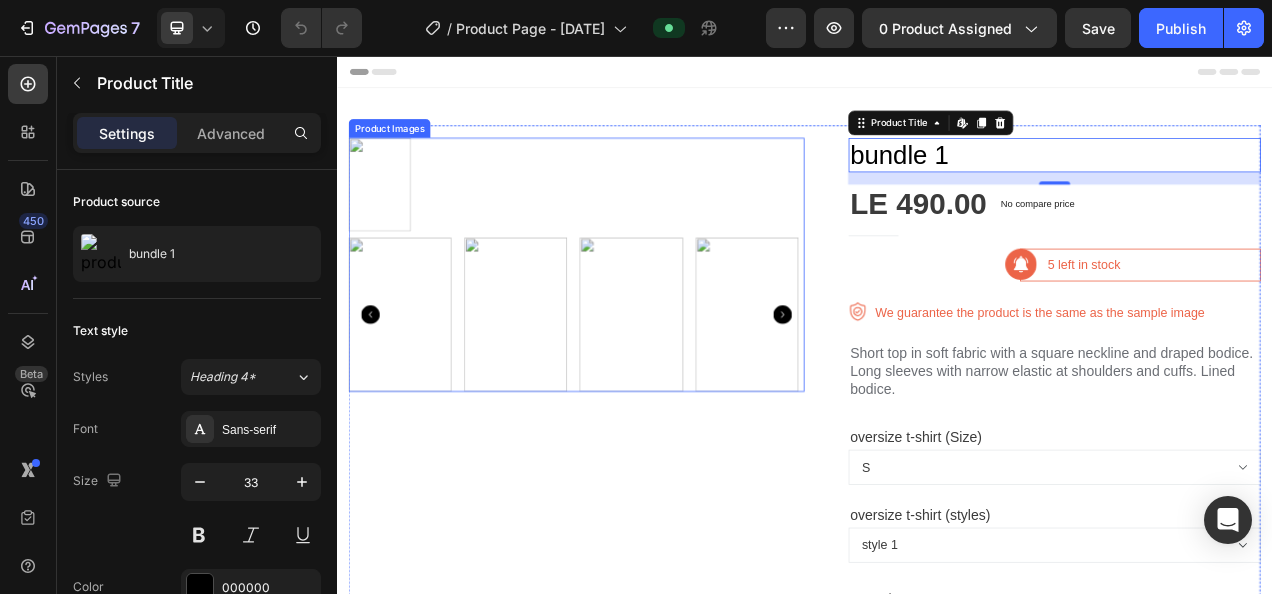 click at bounding box center [566, 388] 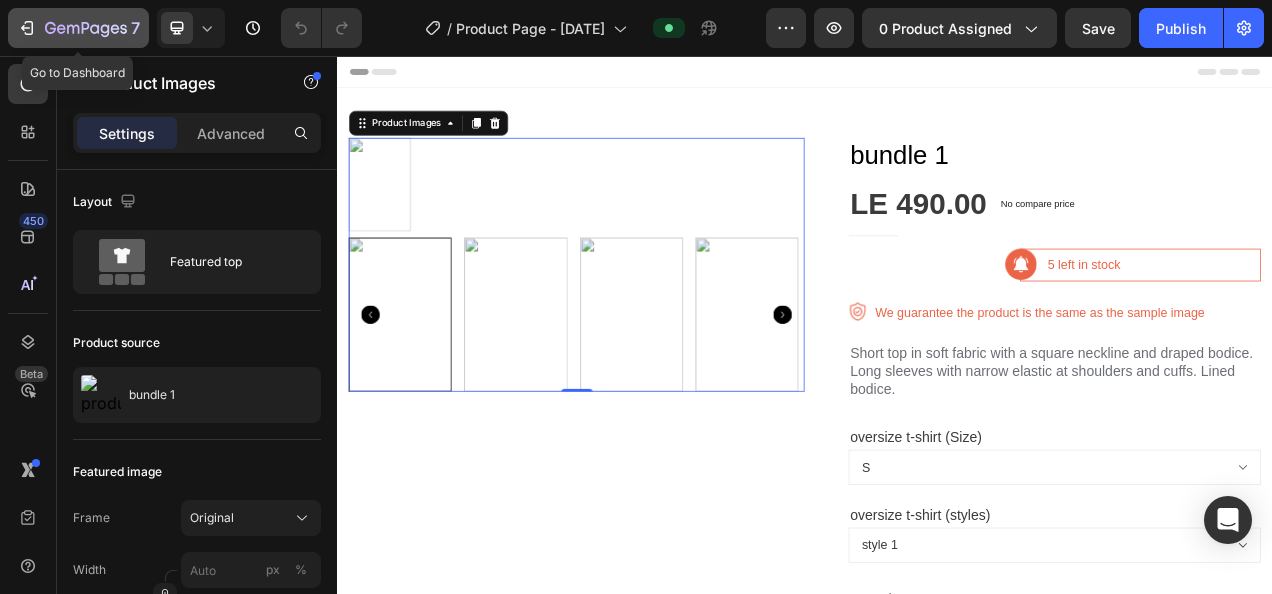 click 